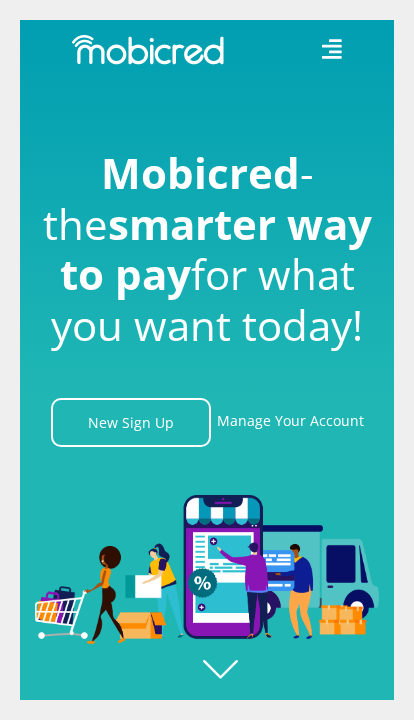 scroll, scrollTop: 0, scrollLeft: 0, axis: both 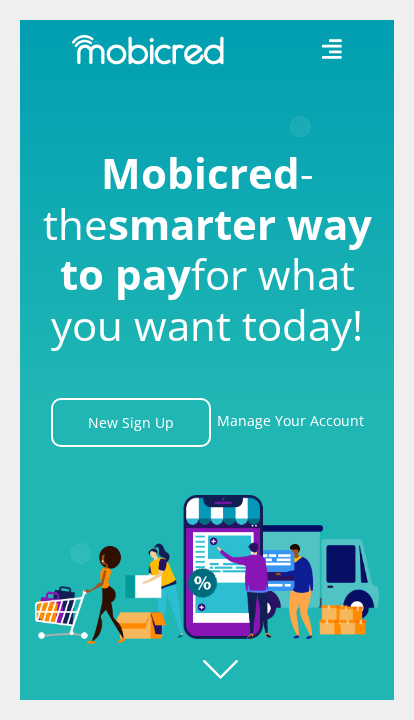click on "Manage Your Account" at bounding box center (290, 422) 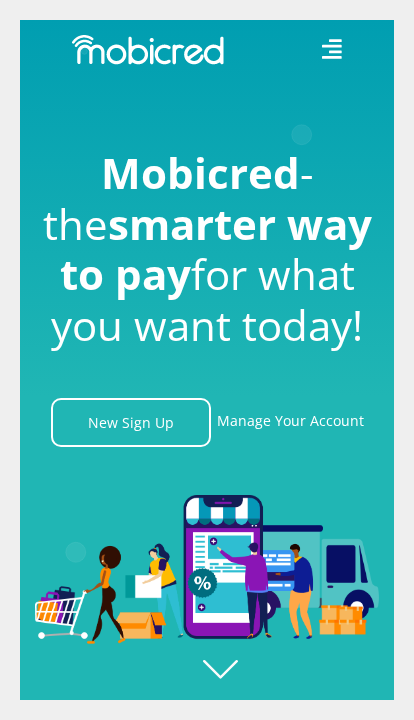 scroll, scrollTop: 0, scrollLeft: 2070, axis: horizontal 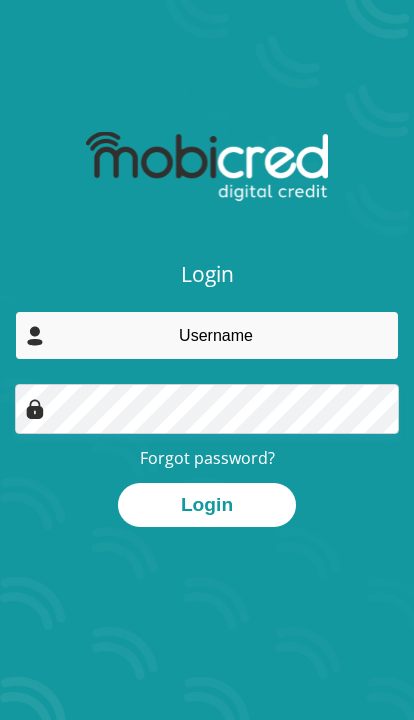 click at bounding box center [207, 335] 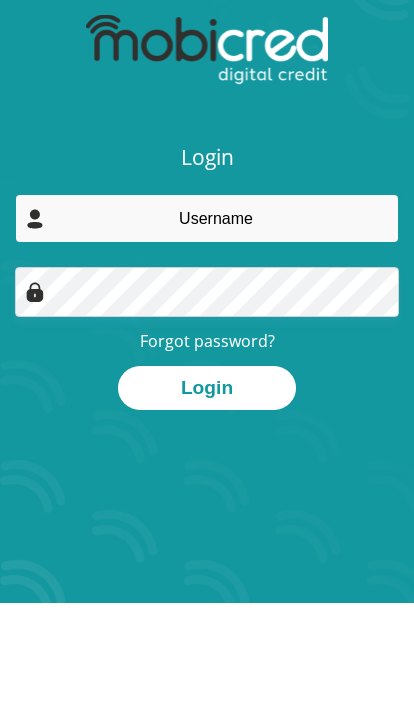 type on "damo17432@gmail.com" 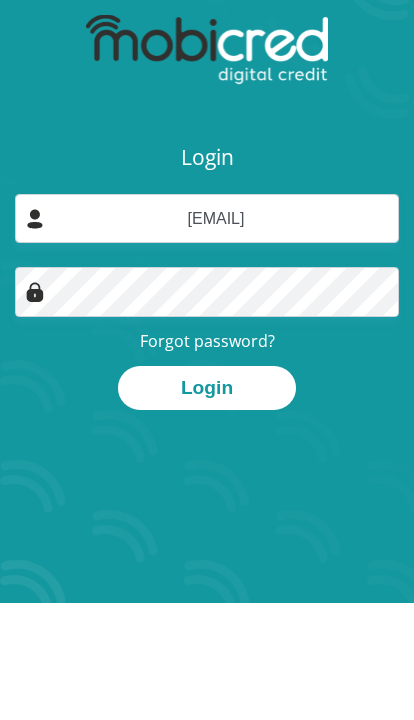 scroll, scrollTop: 117, scrollLeft: 0, axis: vertical 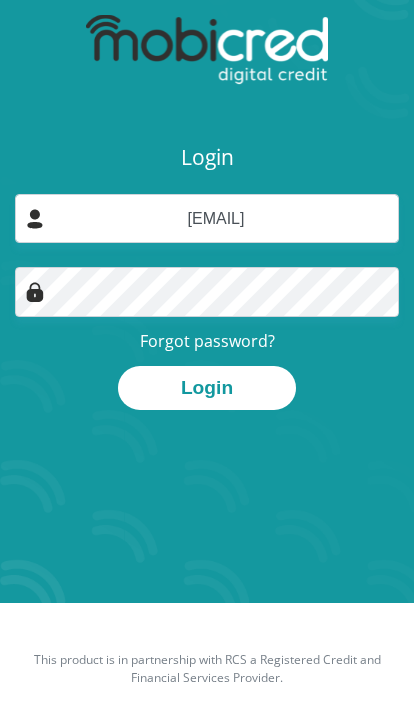 click at bounding box center (35, 292) 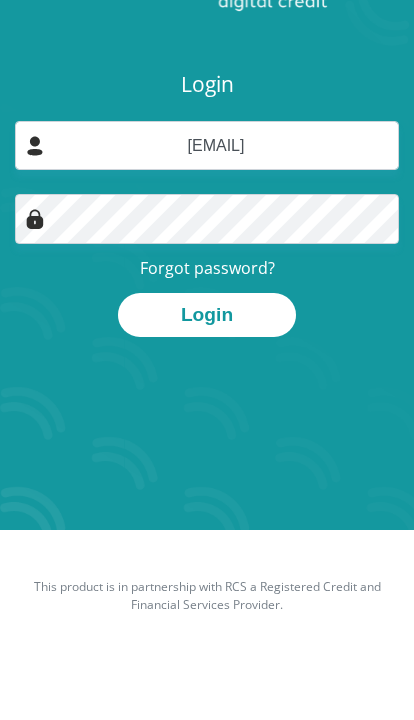 click on "Login" at bounding box center [207, 388] 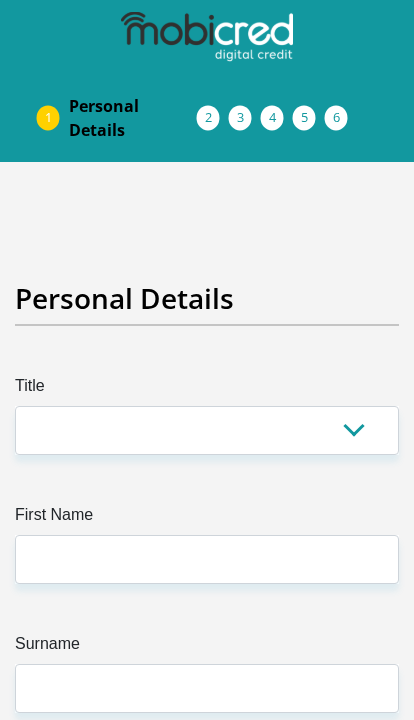 scroll, scrollTop: 0, scrollLeft: 0, axis: both 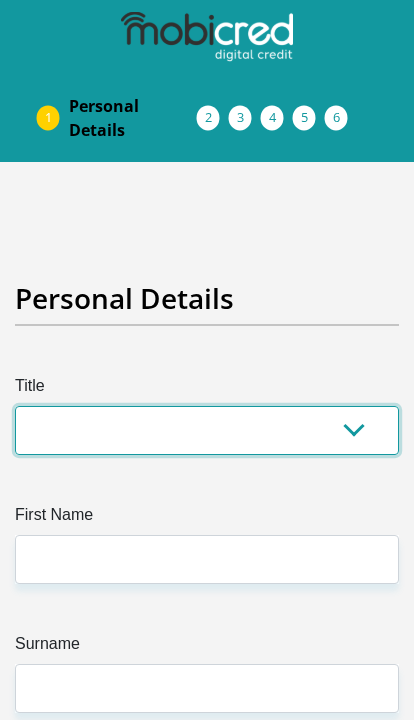 select on "Dr" 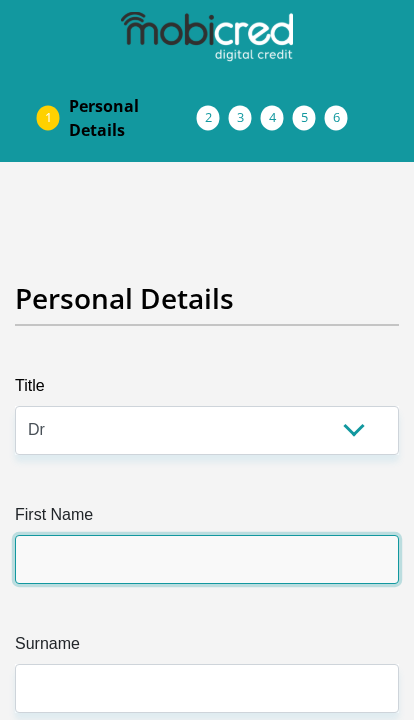 click on "First Name" at bounding box center (207, 559) 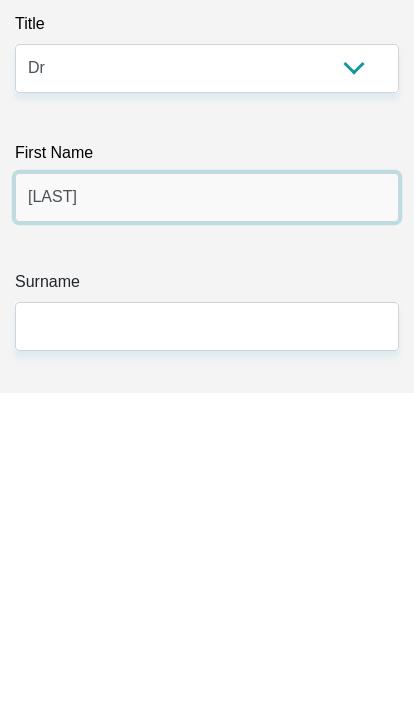 type on "Ferguson" 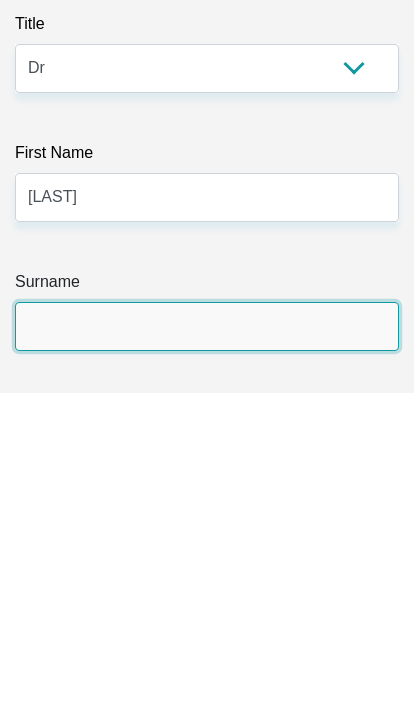 click on "Surname" at bounding box center [207, 653] 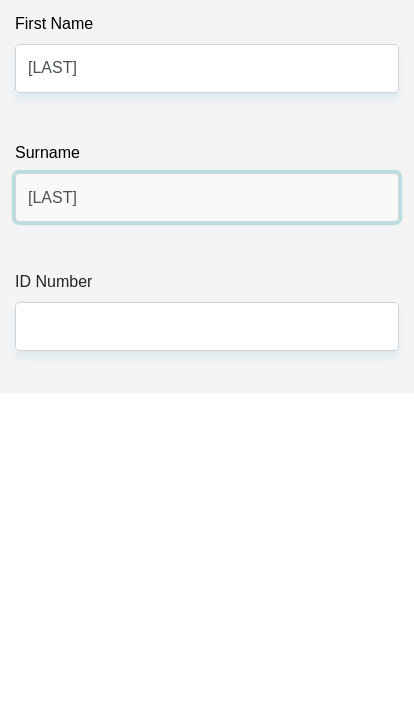 type on "Isaacs" 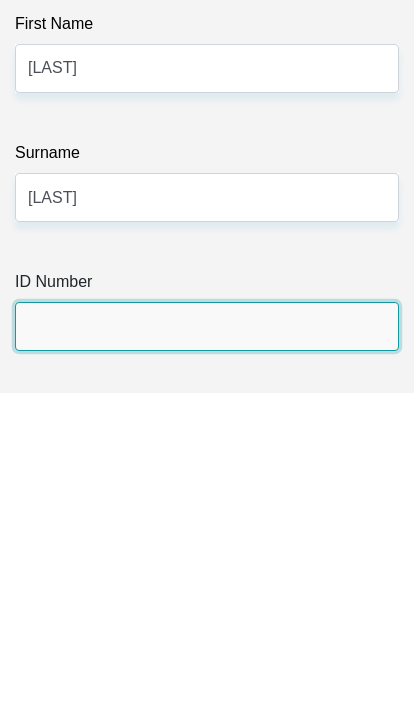 click on "ID Number" at bounding box center [207, 653] 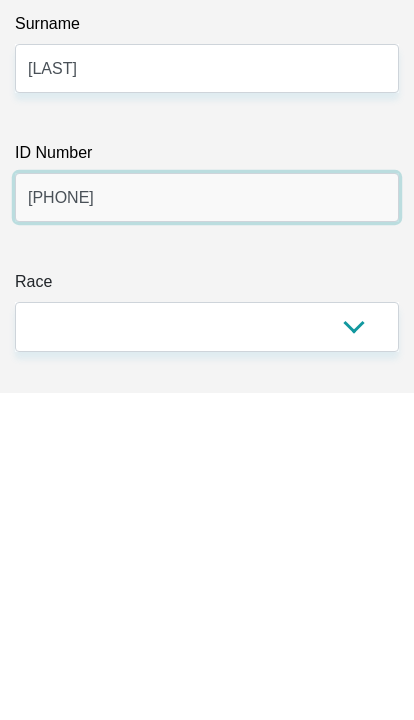 type on "9903185675085" 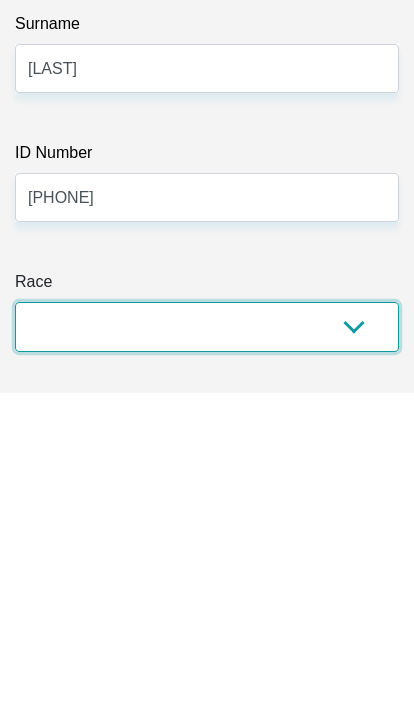 click on "Black
Coloured
Indian
White
Other" at bounding box center (207, 653) 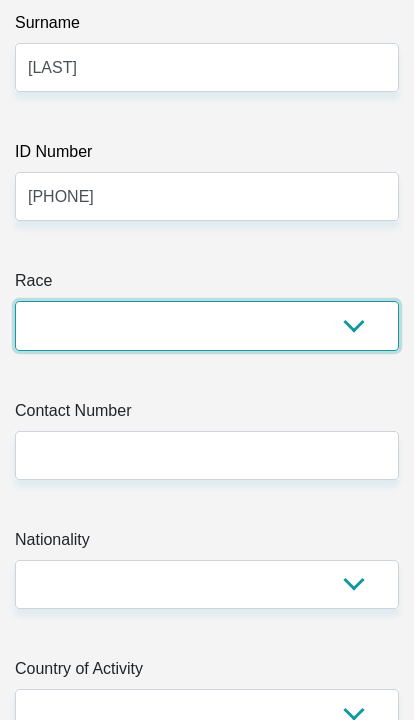 select on "2" 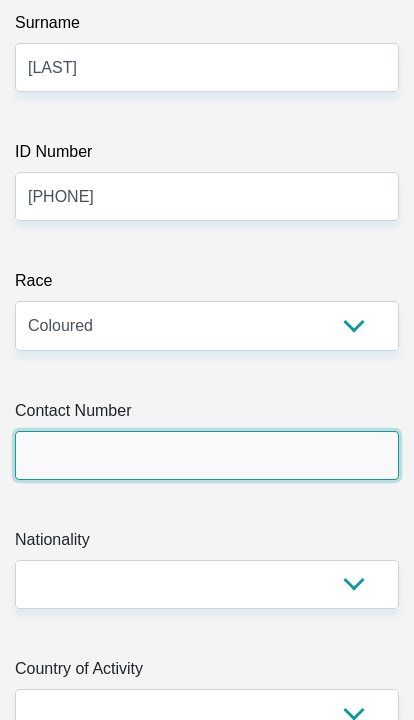 click on "Contact Number" at bounding box center (207, 455) 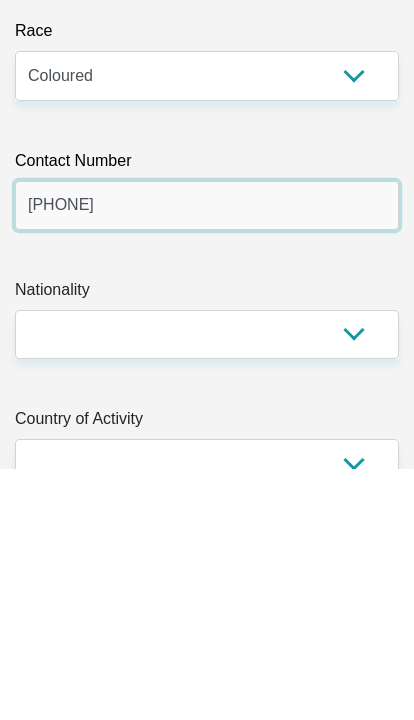type on "0814350085" 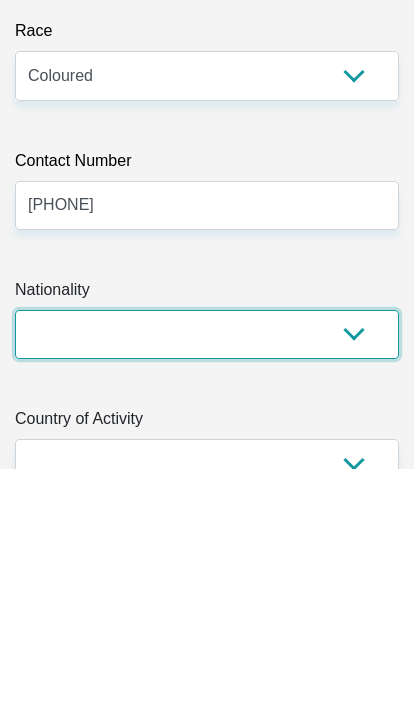 click on "South Africa
Afghanistan
Aland Islands
Albania
Algeria
America Samoa
American Virgin Islands
Andorra
Angola
Anguilla
Antarctica
Antigua and Barbuda
Argentina
Armenia
Aruba
Ascension Island
Australia
Austria
Azerbaijan
Bahamas
Bahrain
Bangladesh
Barbados
Chad" at bounding box center [207, 585] 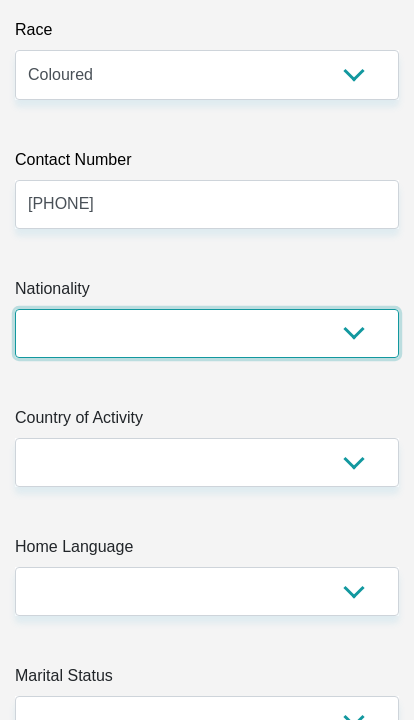select on "ZAF" 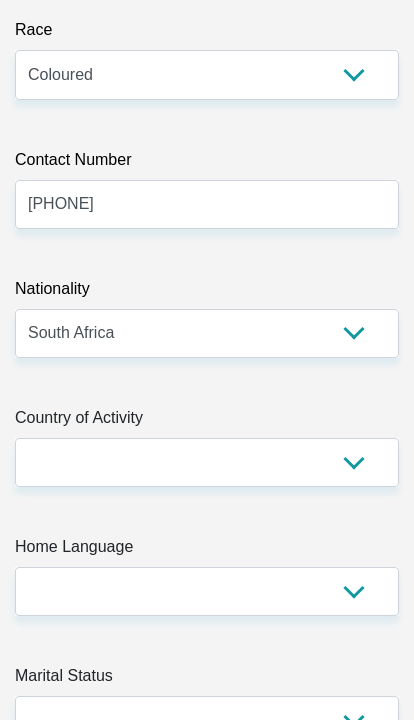 click on "South Africa
Afghanistan
Aland Islands
Albania
Algeria
America Samoa
American Virgin Islands
Andorra
Angola
Anguilla
Antarctica
Antigua and Barbuda
Argentina
Armenia
Aruba
Ascension Island
Australia
Austria
Azerbaijan
Chad" at bounding box center (207, 462) 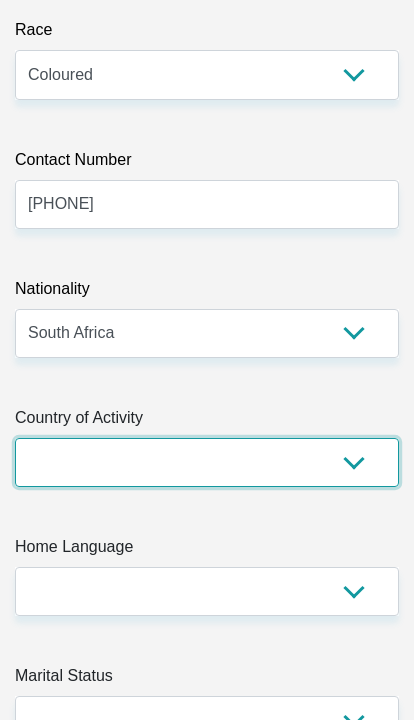 select on "ZAF" 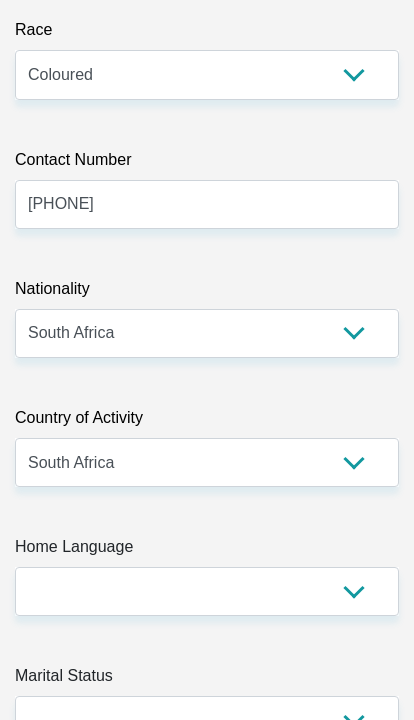 click on "Afrikaans
English
Sepedi
South Ndebele
Southern Sotho
Swati
Tsonga
Tswana
Venda
Xhosa
Zulu
Other" at bounding box center (207, 591) 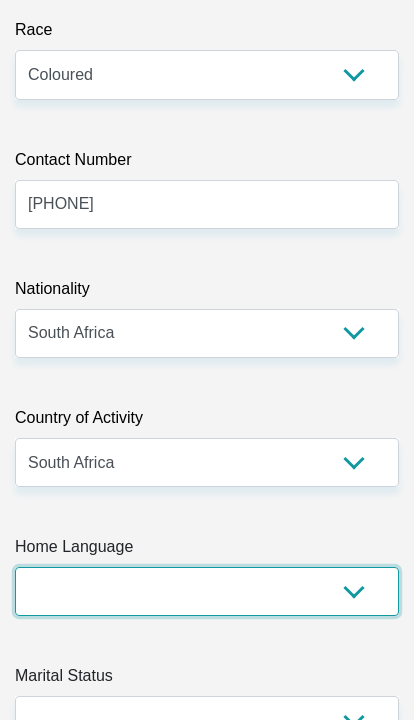 select on "eng" 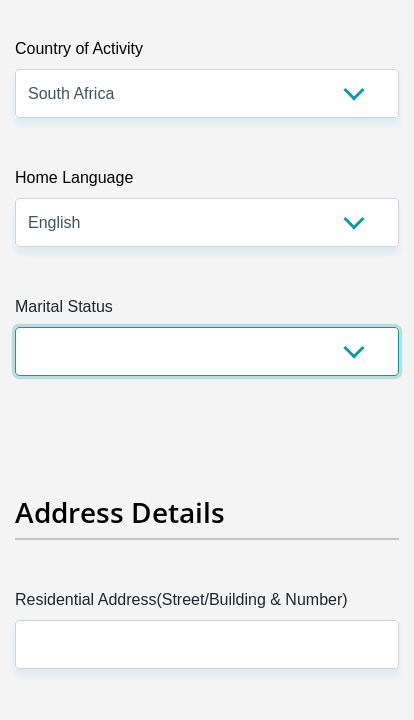click on "Married ANC
Single
Divorced
Widowed
Married COP or Customary Law" at bounding box center (207, 352) 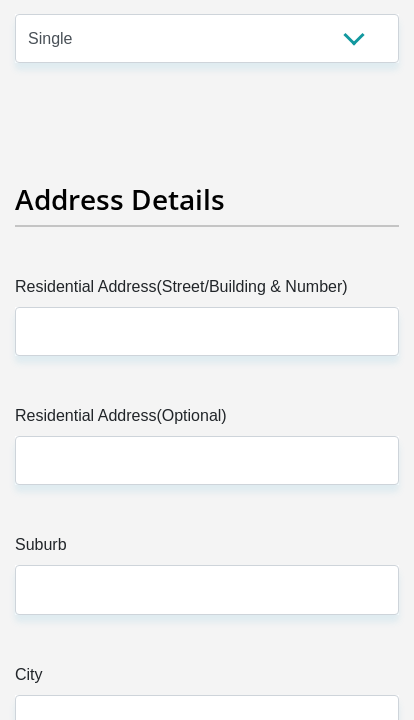 scroll, scrollTop: 1554, scrollLeft: 0, axis: vertical 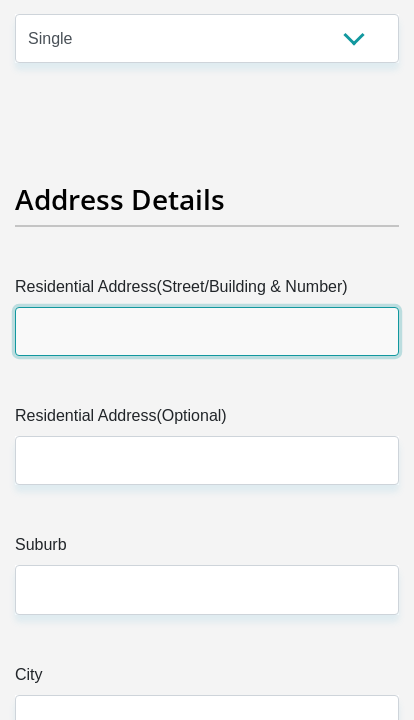 click on "Residential Address(Street/Building & Number)" at bounding box center (207, 331) 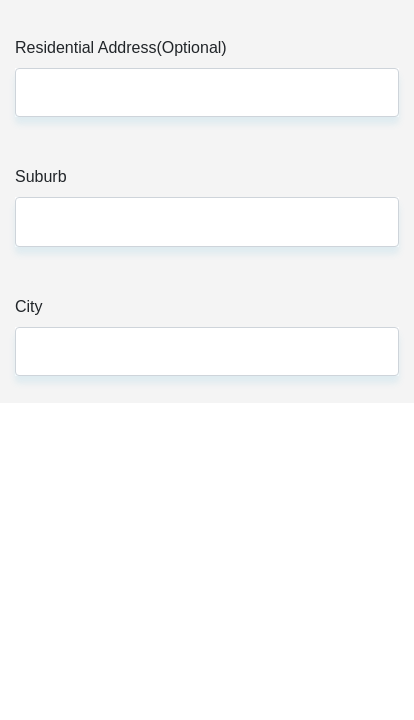 type on "272 Tryall Road" 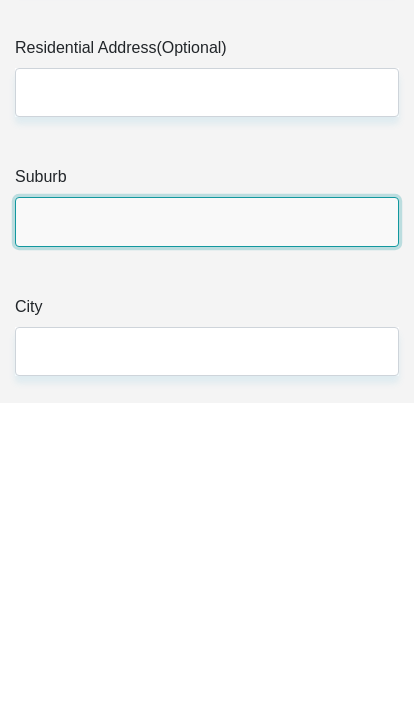 click on "Suburb" at bounding box center (207, 538) 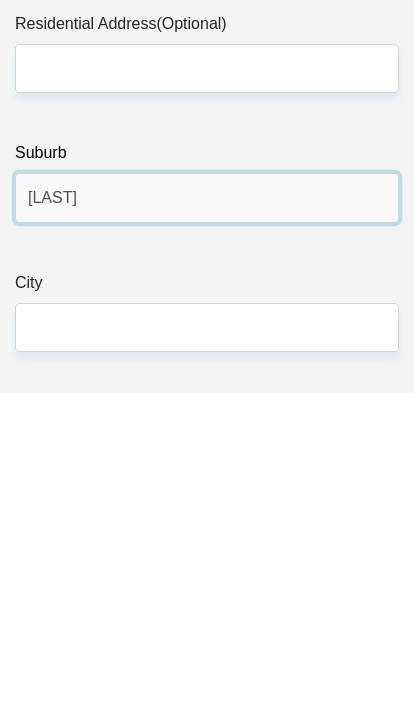 type on "Sandown" 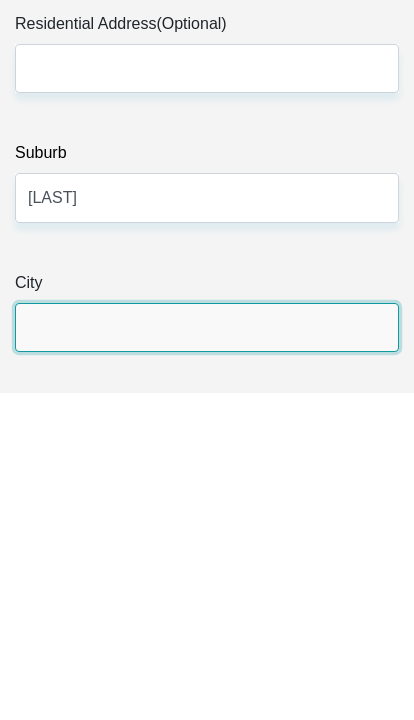 click on "City" at bounding box center [207, 654] 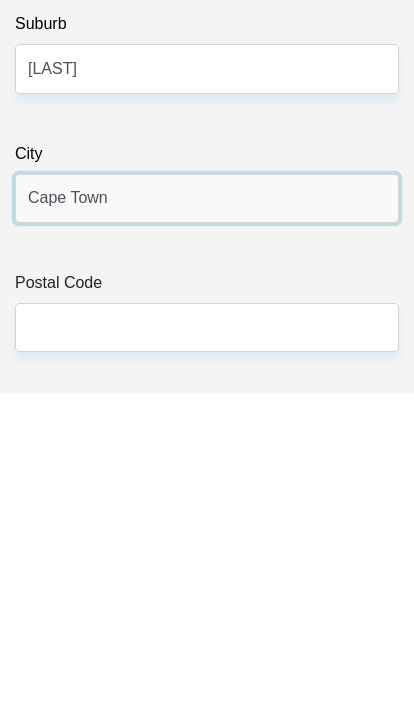 type on "Cape Town" 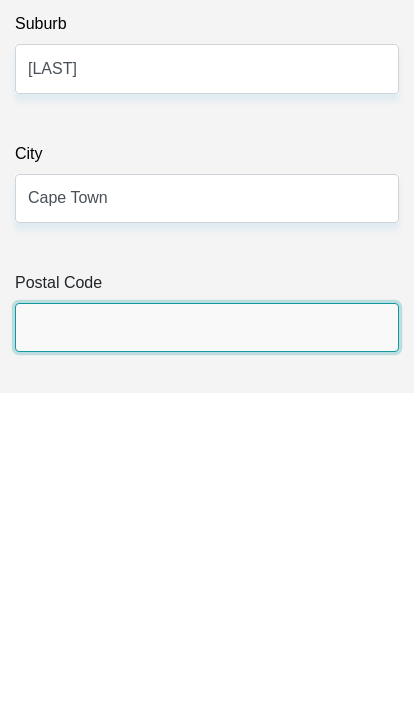 click on "Postal Code" at bounding box center (207, 654) 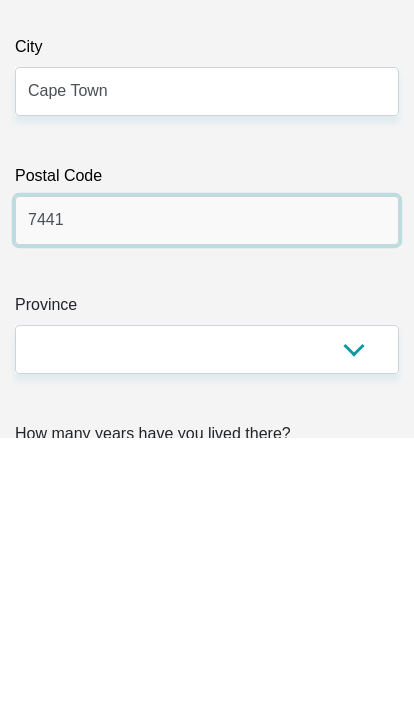 type on "7441" 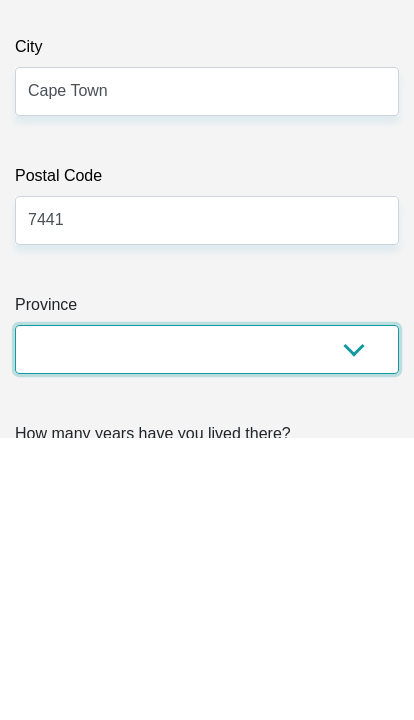 click on "Eastern Cape
Free State
Gauteng
KwaZulu-Natal
Limpopo
Mpumalanga
Northern Cape
North West
Western Cape" at bounding box center (207, 631) 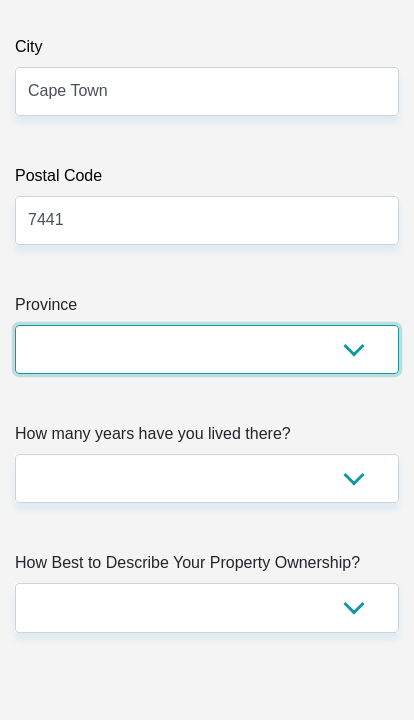 select on "Western Cape" 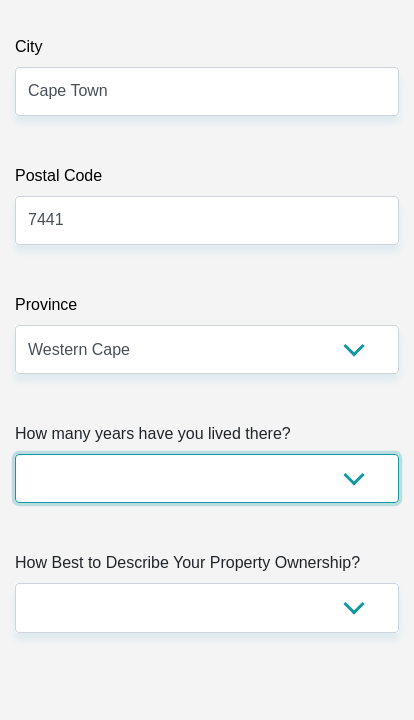 click on "less than 1 year
1-3 years
3-5 years
5+ years" at bounding box center [207, 478] 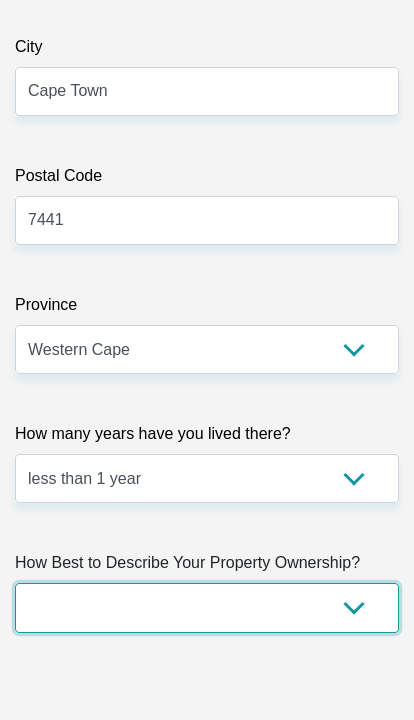 click on "Owned
Rented
Family Owned
Company Dwelling" at bounding box center [207, 607] 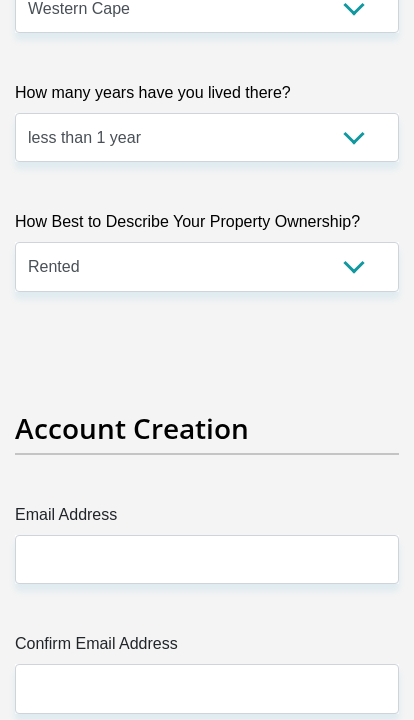 scroll, scrollTop: 2522, scrollLeft: 0, axis: vertical 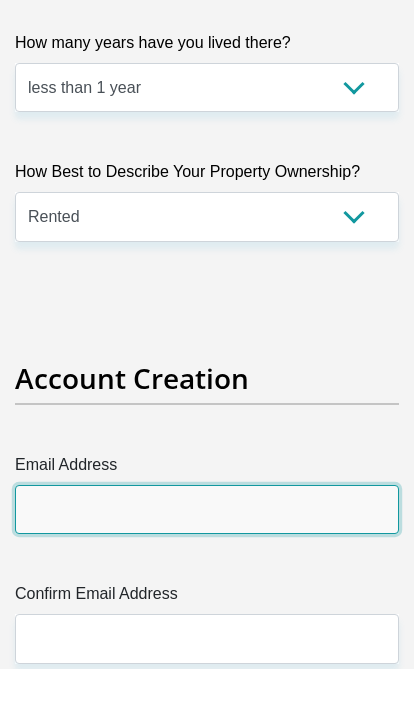 click on "Email Address" at bounding box center (207, 560) 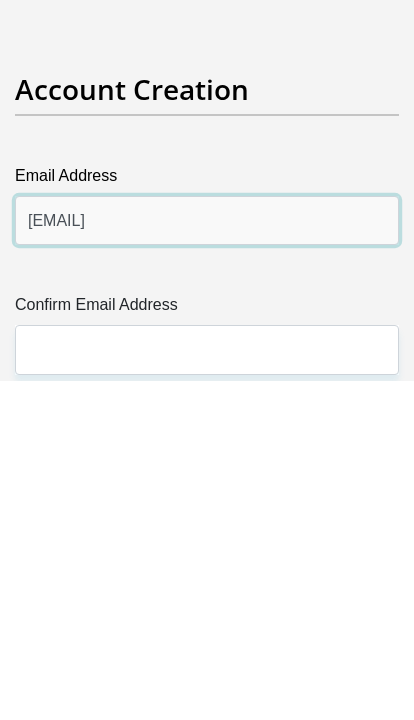 type on "damo17432@gmail.com" 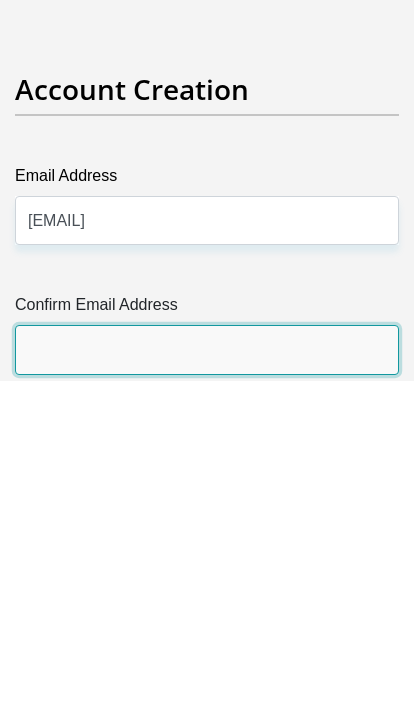click on "Confirm Email Address" at bounding box center [207, 689] 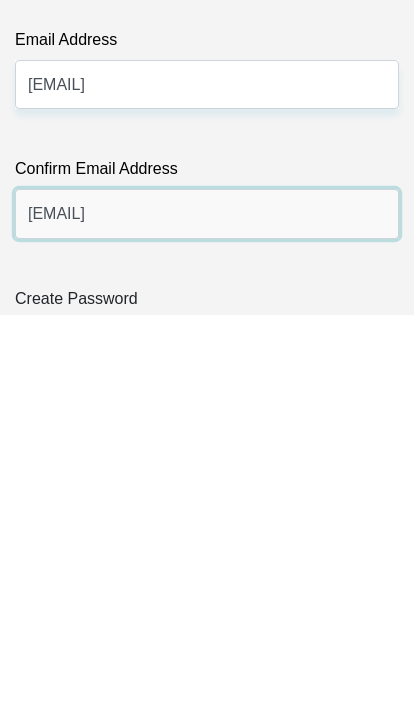 type on "damo17432@gmail.com" 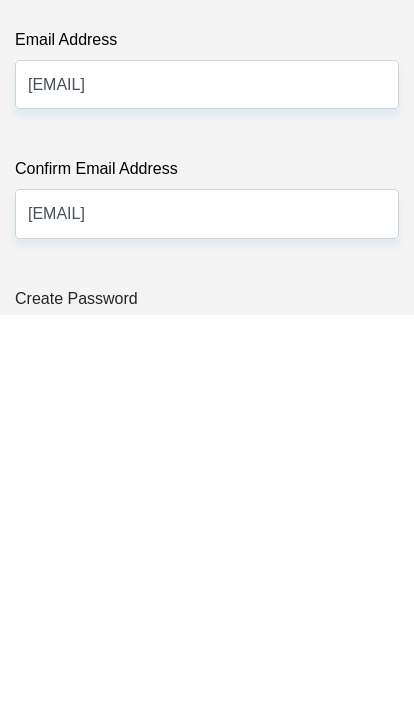 click on "Create Password" at bounding box center (207, 748) 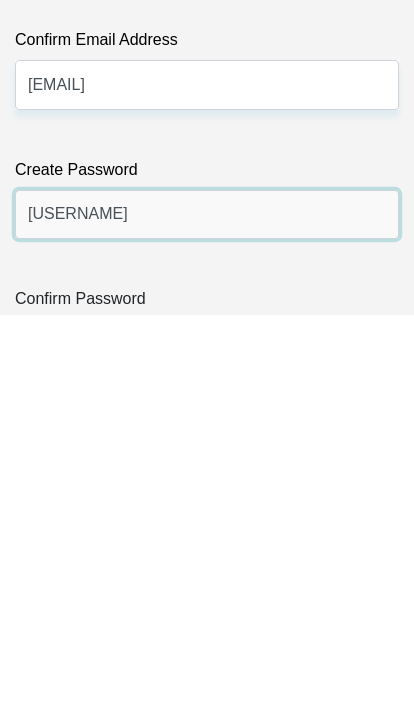 type on "Rachel2601#" 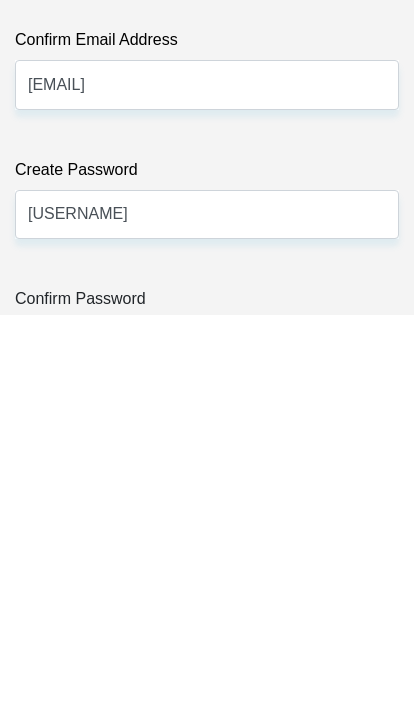 click on "Confirm Password" at bounding box center (207, 748) 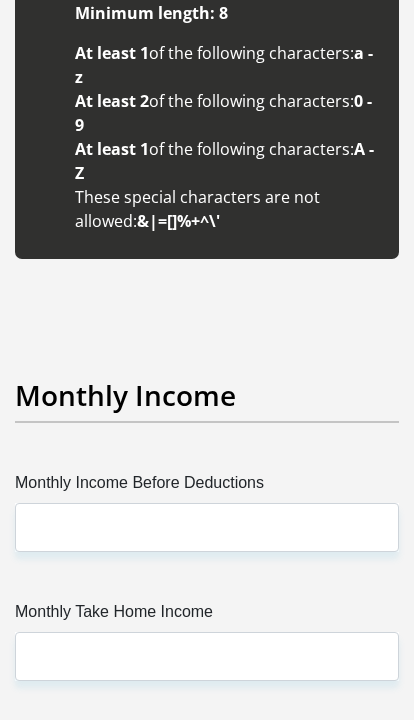 scroll, scrollTop: 3665, scrollLeft: 0, axis: vertical 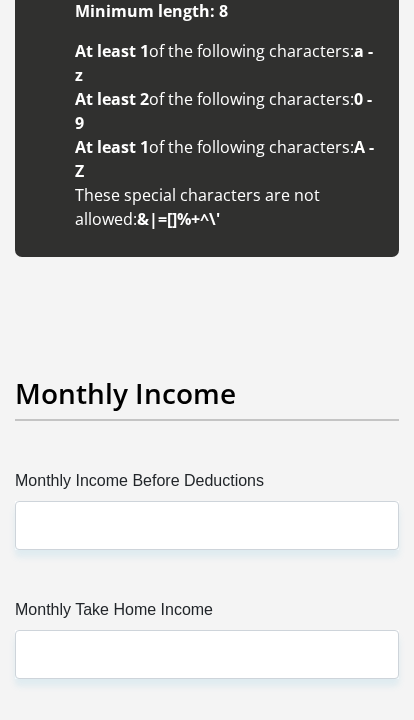 type on "Rachel2601#" 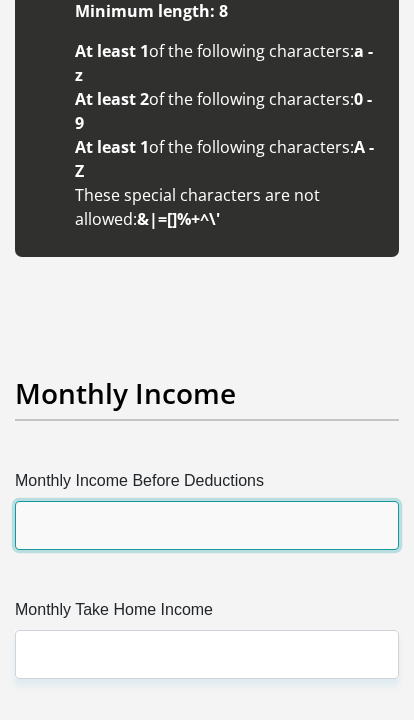 click on "Monthly Income Before Deductions" at bounding box center [207, 526] 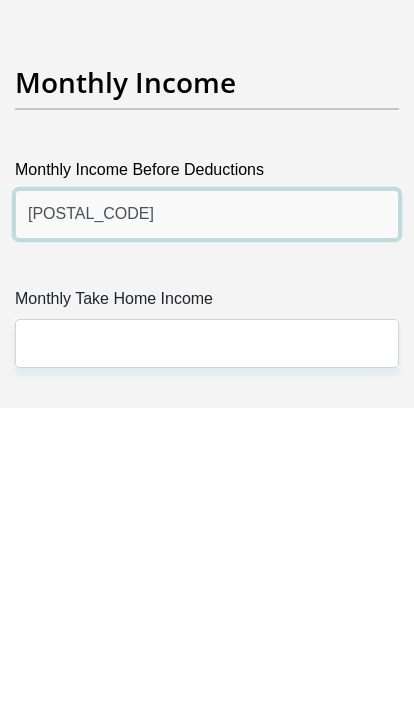type on "94000" 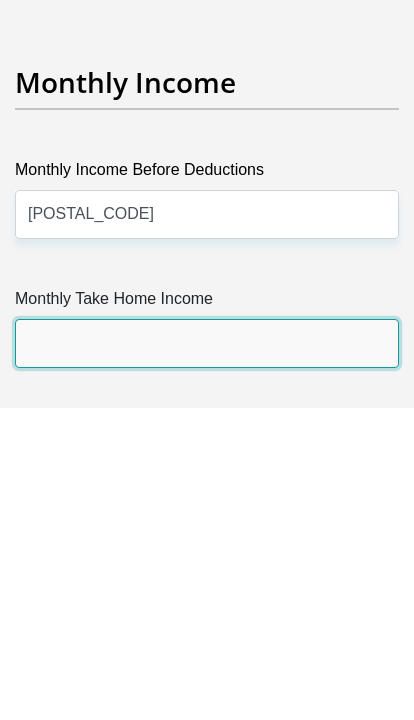 click on "Monthly Take Home Income" at bounding box center [207, 655] 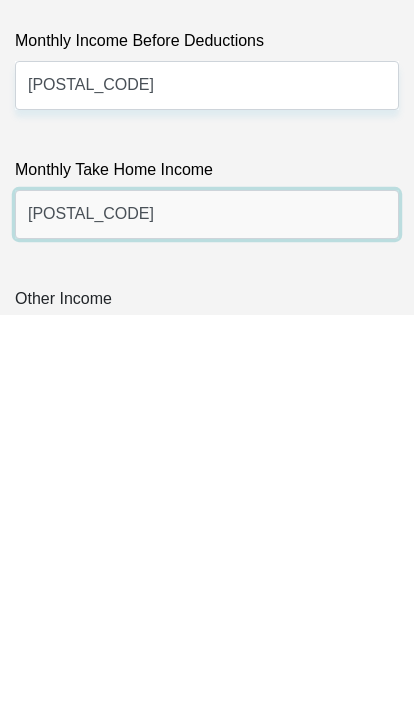 type on "64000" 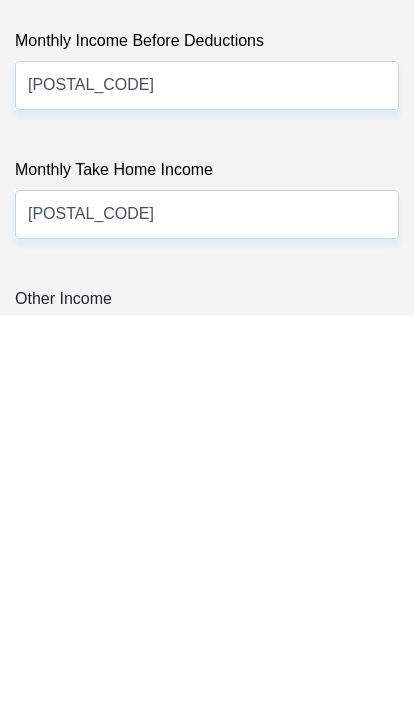 click on "Other Income" at bounding box center (207, 748) 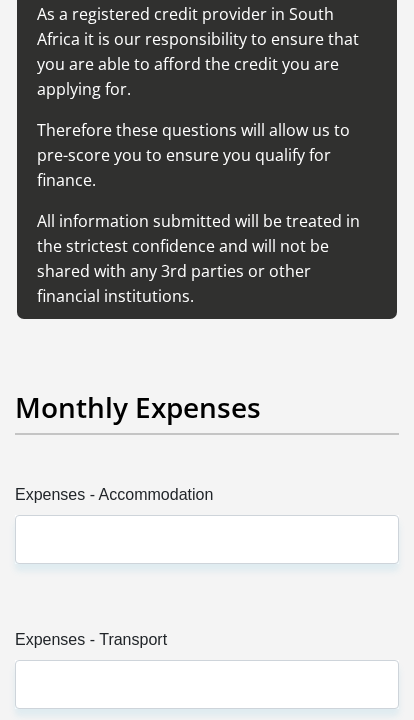 scroll, scrollTop: 4580, scrollLeft: 0, axis: vertical 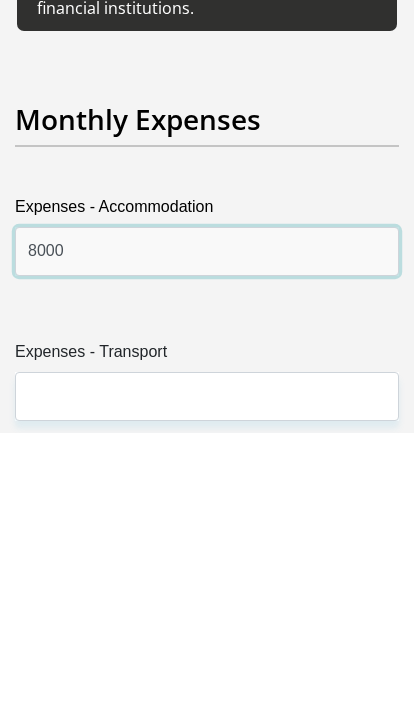 type on "8000" 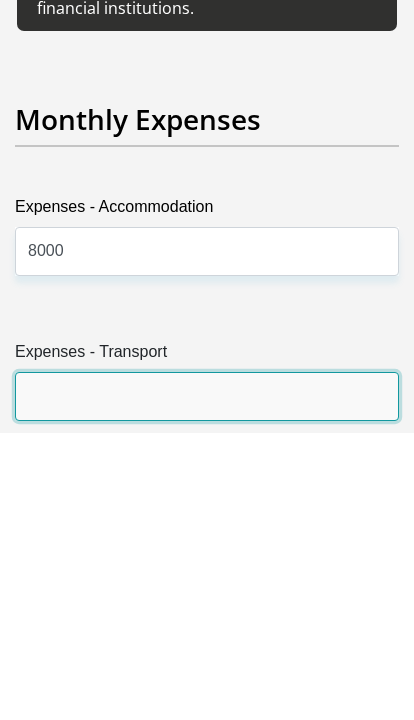 click on "Expenses - Transport" at bounding box center [207, 684] 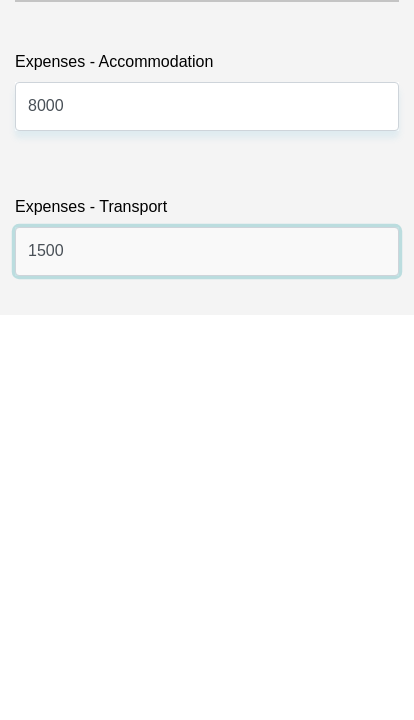 type on "1500" 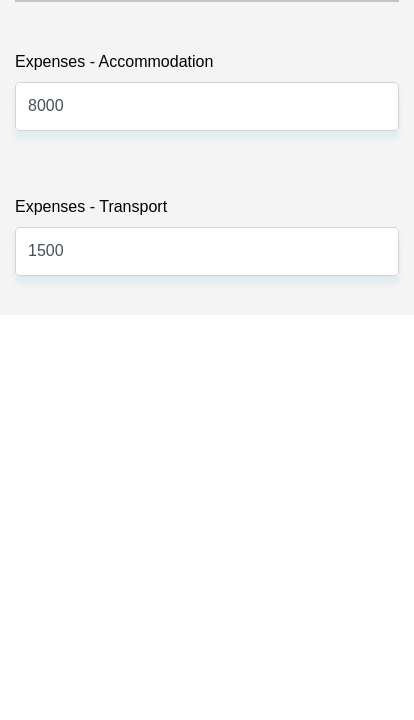 click on "Expenses - Medical" at bounding box center (207, 801) 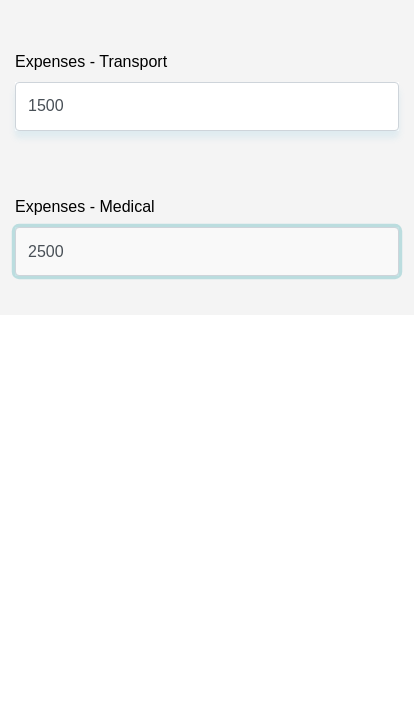 type on "2500" 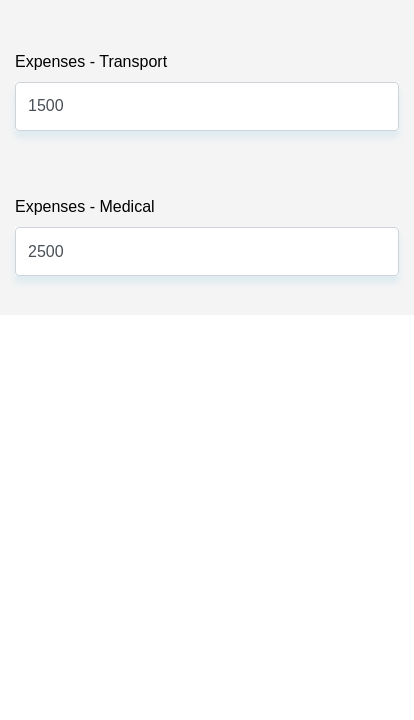 click on "Expenses - Food" at bounding box center (207, 801) 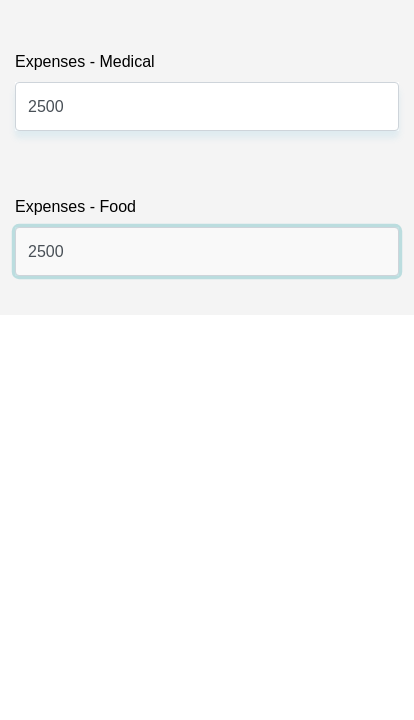 type on "2500" 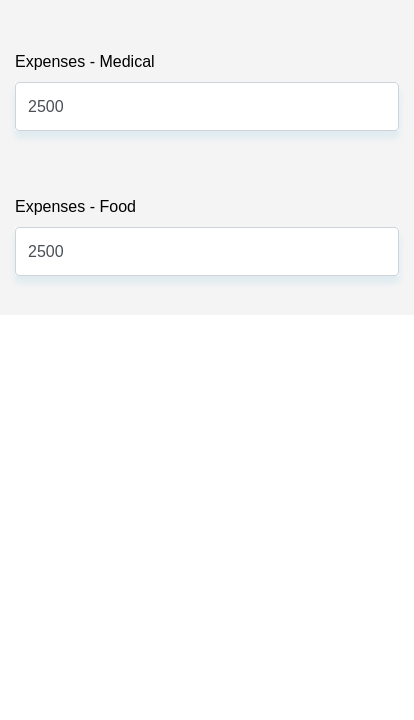click on "Expenses - Water/Electricity" at bounding box center [207, 801] 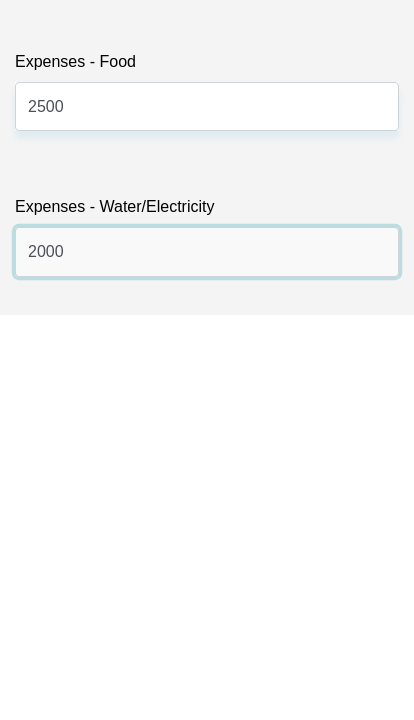 type on "2000" 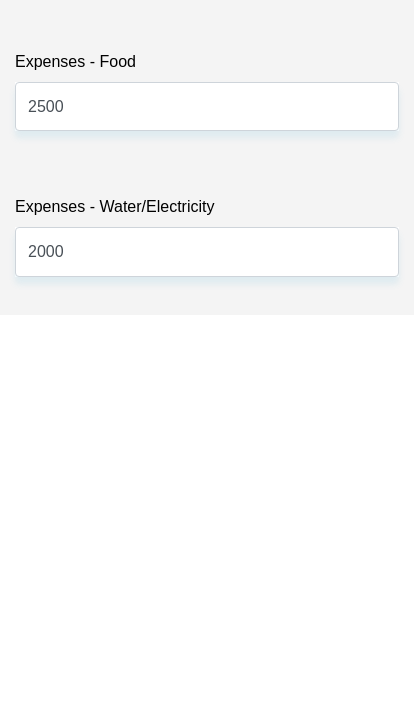 click on "Expenses - Education" at bounding box center [207, 802] 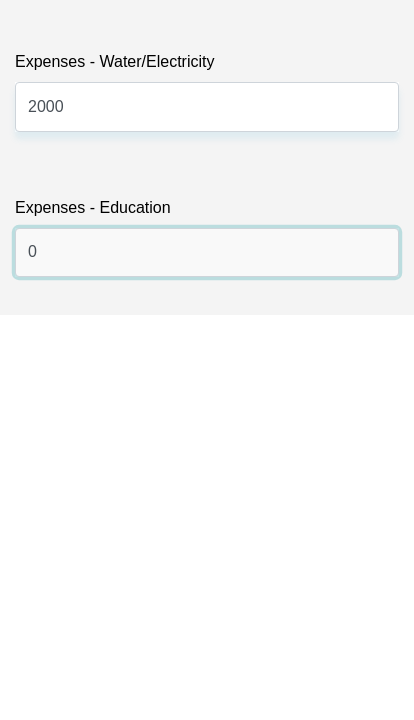 type on "0" 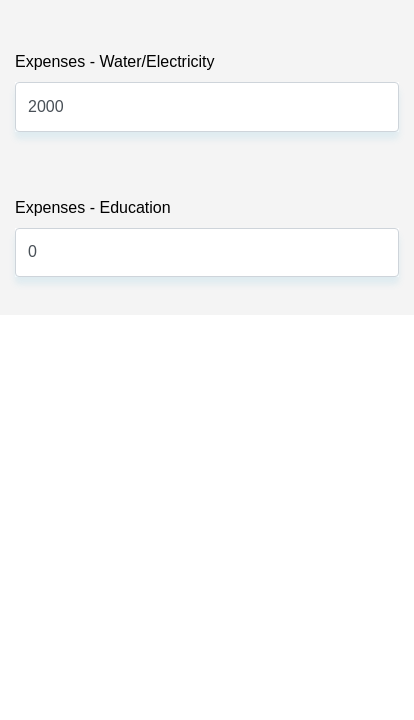 click on "Expenses - Child Maintenance" at bounding box center (207, 802) 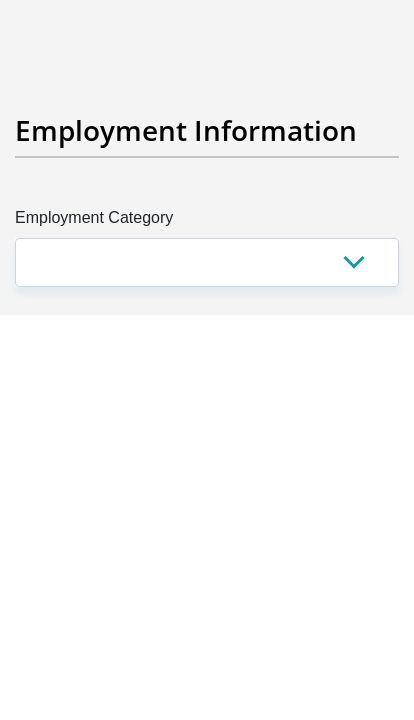 type on "0" 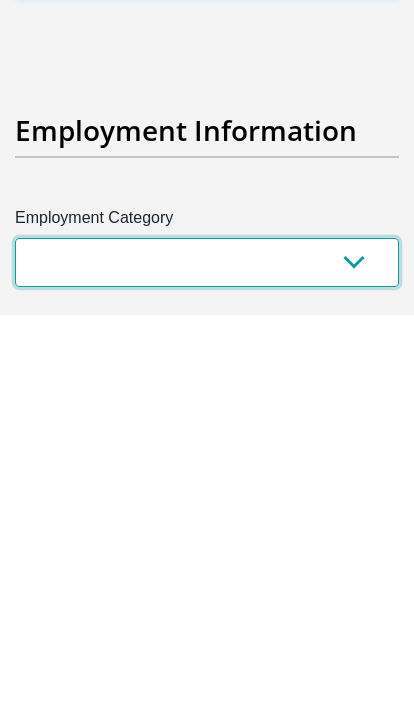 click on "AGRICULTURE
ALCOHOL & TOBACCO
CONSTRUCTION MATERIALS
METALLURGY
EQUIPMENT FOR RENEWABLE ENERGY
SPECIALIZED CONTRACTORS
CAR
GAMING (INCL. INTERNET
OTHER WHOLESALE
UNLICENSED PHARMACEUTICALS
CURRENCY EXCHANGE HOUSES
OTHER FINANCIAL INSTITUTIONS & INSURANCE
REAL ESTATE AGENTS
OIL & GAS
OTHER MATERIALS (E.G. IRON ORE)
PRECIOUS STONES & PRECIOUS METALS
POLITICAL ORGANIZATIONS
RELIGIOUS ORGANIZATIONS(NOT SECTS)
ACTI. HAVING BUSINESS DEAL WITH PUBLIC ADMINISTRATION
LAUNDROMATS" at bounding box center (207, 667) 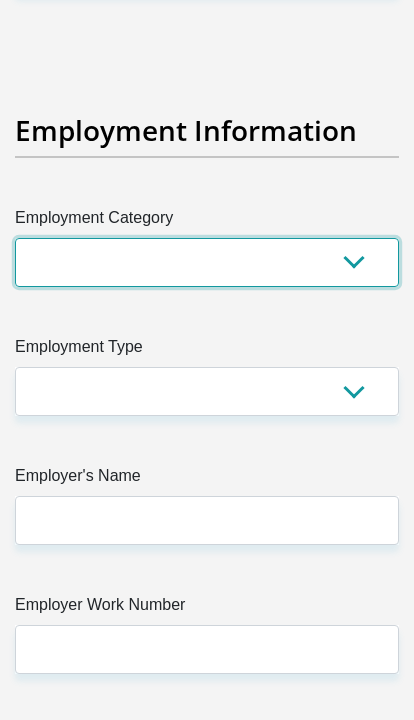 select on "28" 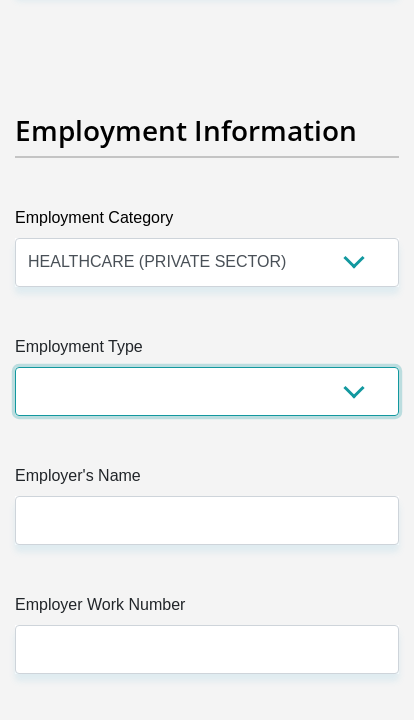 click on "College/Lecturer
Craft Seller
Creative
Driver
Executive
Farmer
Forces - Non Commissioned
Forces - Officer
Hawker
Housewife
Labourer
Licenced Professional
Manager
Miner
Non Licenced Professional
Office Staff/Clerk
Outside Worker
Pensioner
Permanent Teacher
Production/Manufacturing
Sales
Self-Employed
Semi-Professional Worker
Service Industry  Social Worker  Student" at bounding box center (207, 391) 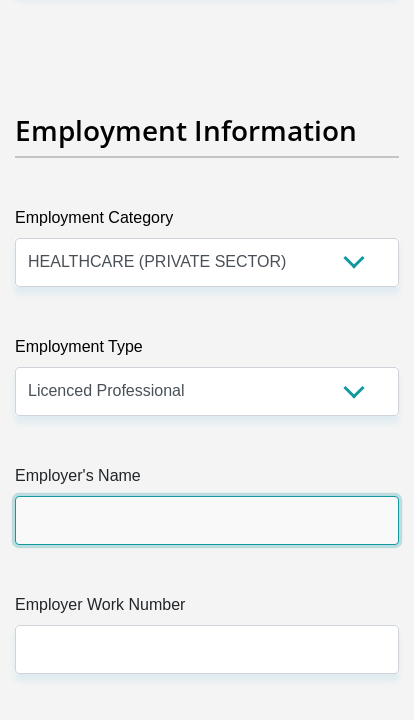 click on "Employer's Name" at bounding box center (207, 520) 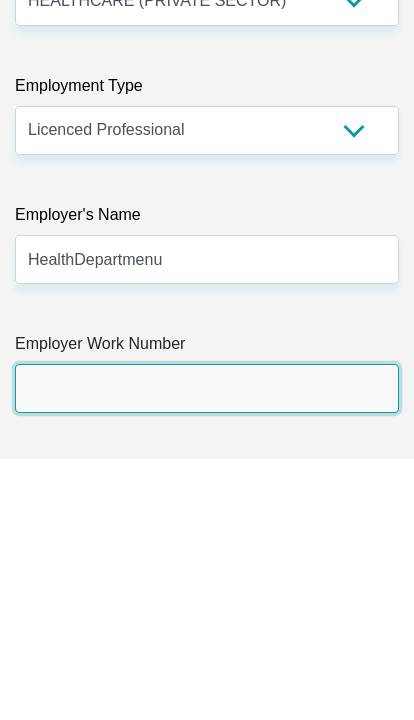 click on "Employer Work Number" at bounding box center (207, 649) 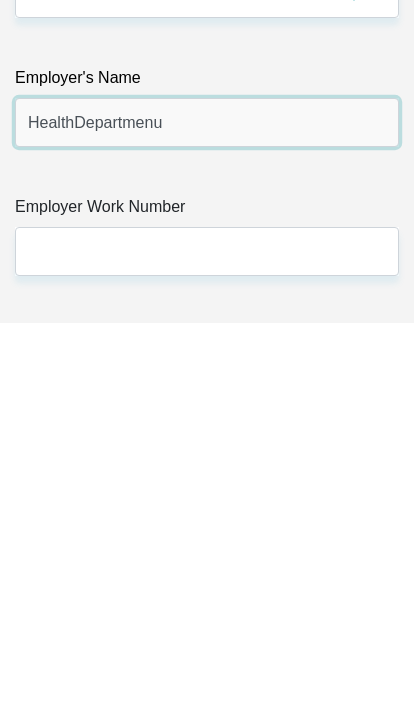click on "HealthDepartmenu" at bounding box center [207, 520] 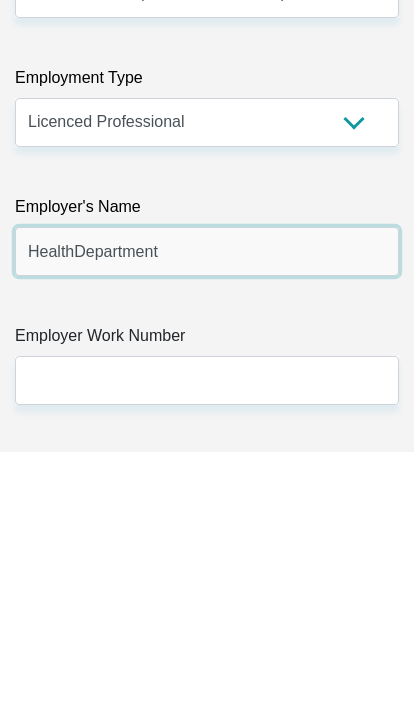 type on "HealthDepartment" 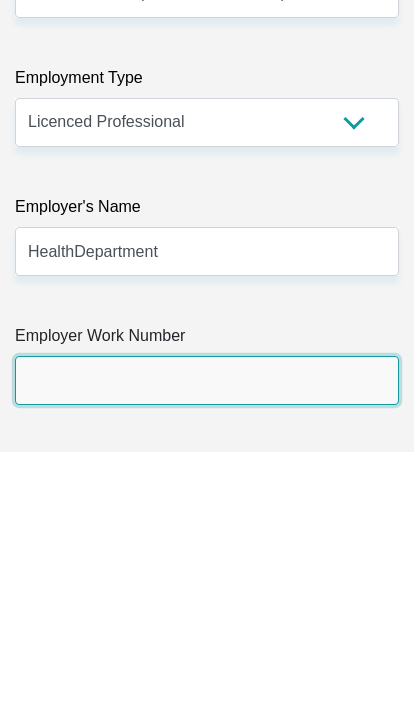 click on "Employer Work Number" at bounding box center (207, 649) 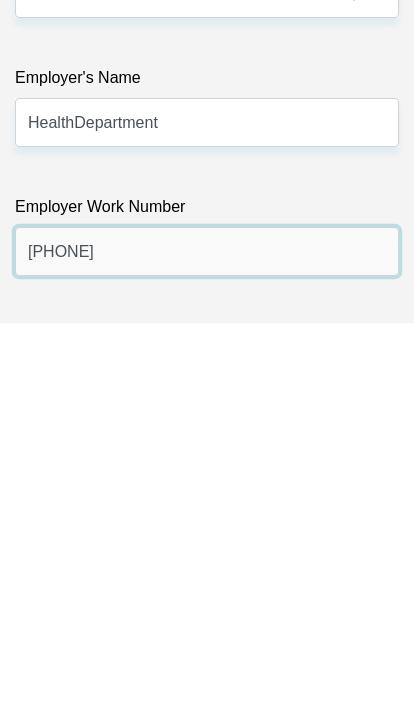 type on "0800012322" 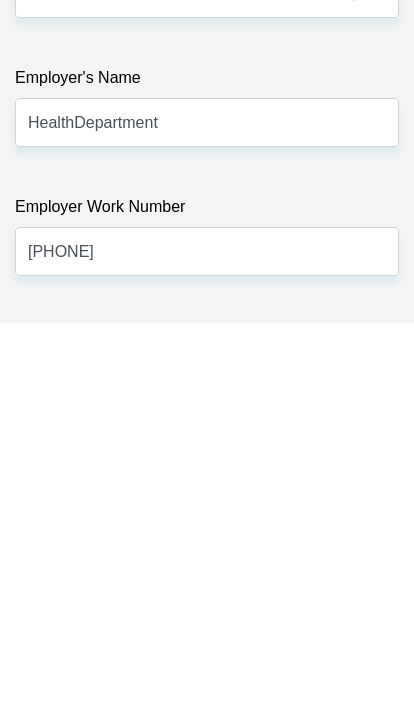 click on "less than 1 year
1-3 years
3-5 years
5+ years" at bounding box center (207, 778) 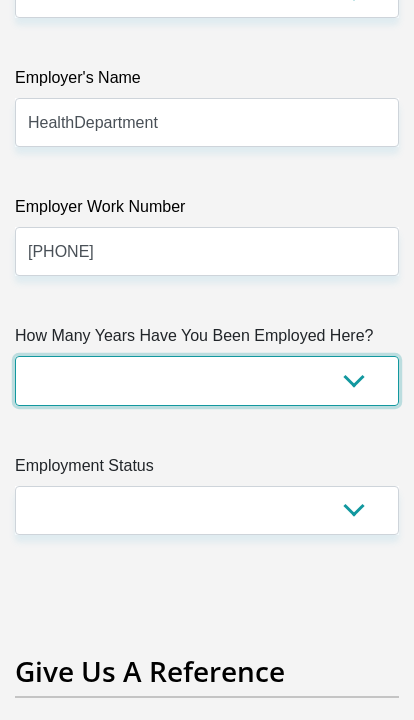 select on "24" 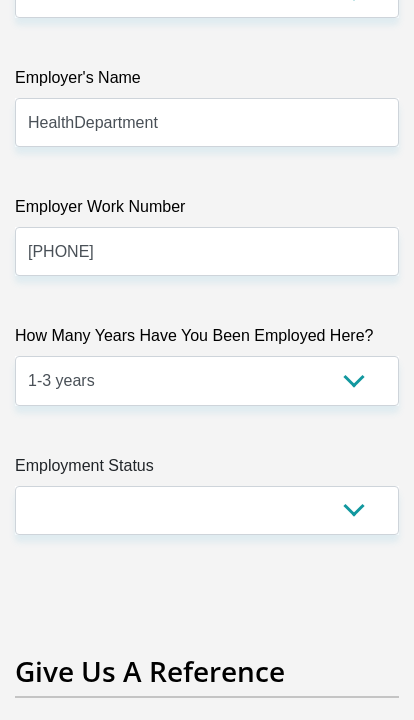 click on "Permanent/Full-time
Part-time/Casual
Contract Worker
Self-Employed
Housewife
Retired
Student
Medically Boarded
Disability
Unemployed" at bounding box center (207, 510) 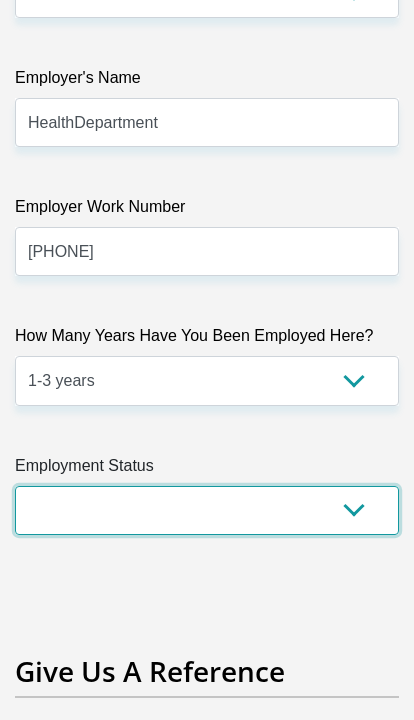 select on "3" 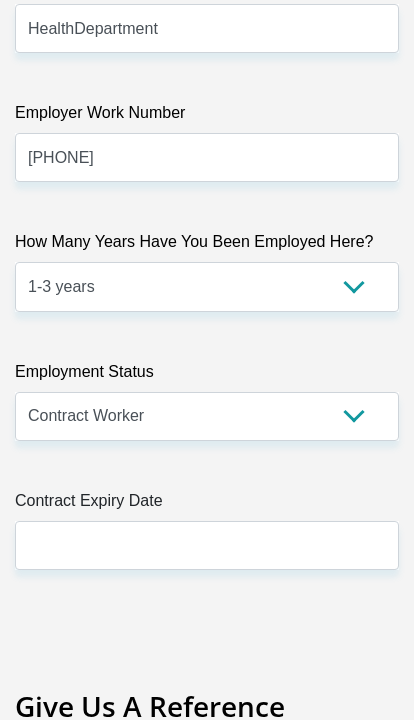 scroll, scrollTop: 6511, scrollLeft: 0, axis: vertical 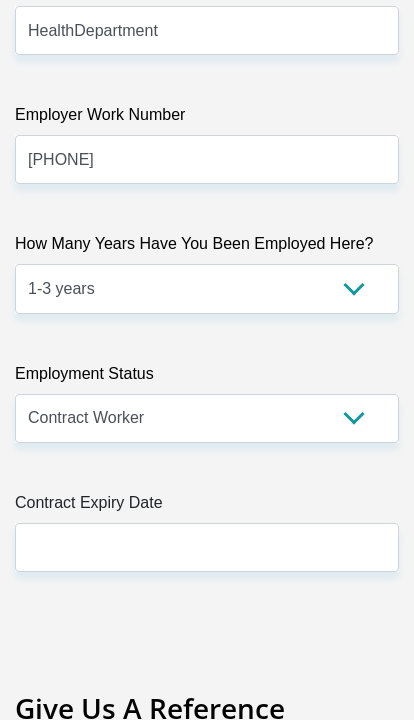 click at bounding box center (207, 547) 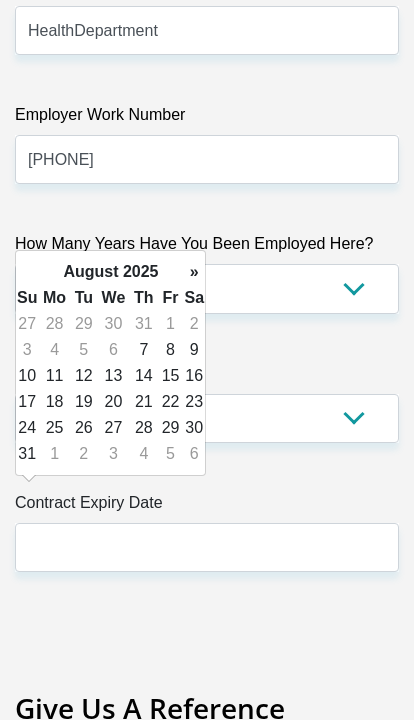 click on "»" at bounding box center (194, 272) 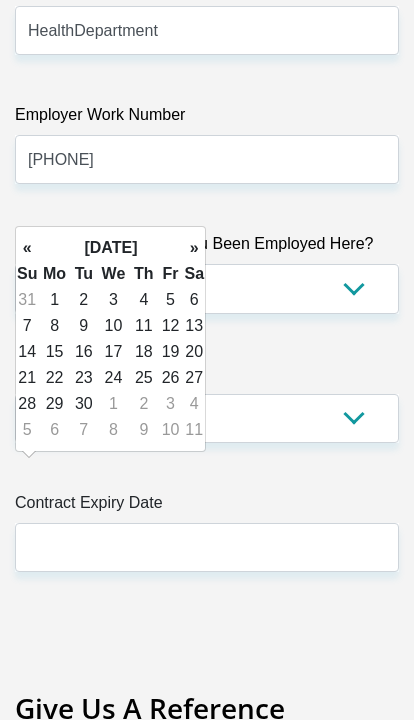 click on "»" at bounding box center [194, 248] 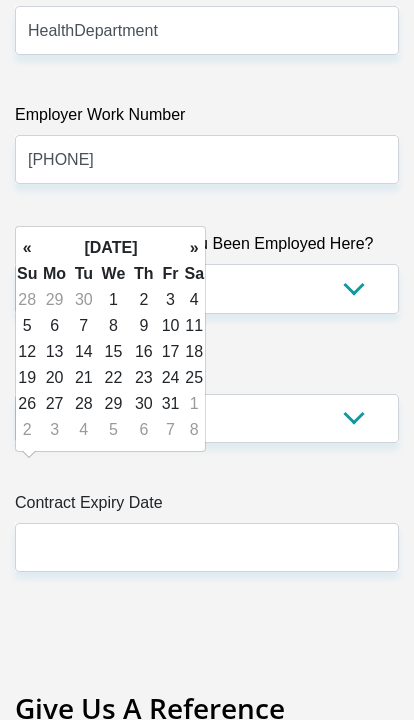 click on "»" at bounding box center (194, 248) 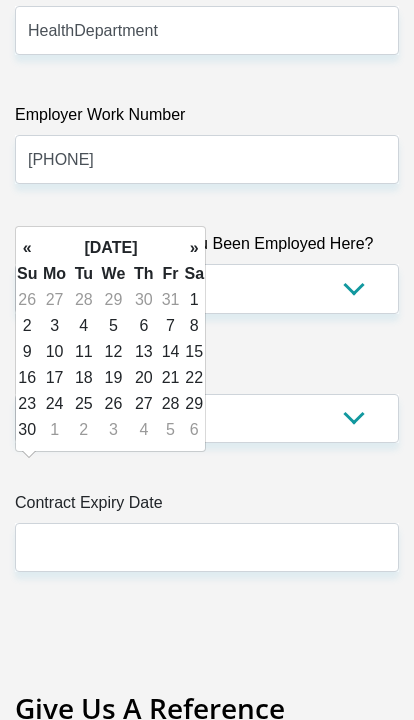 click on "»" at bounding box center [194, 248] 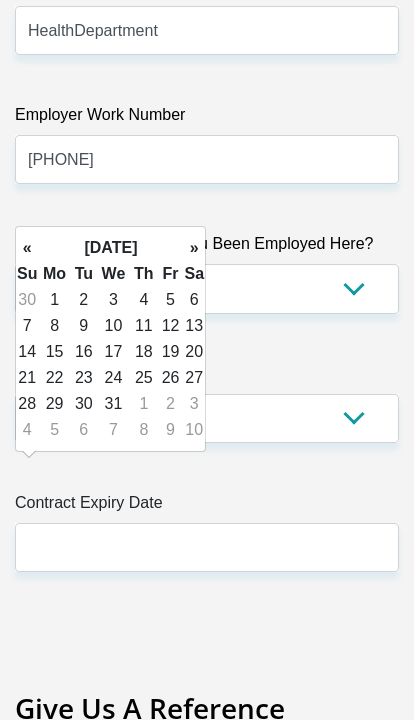 click on "31" at bounding box center [113, 404] 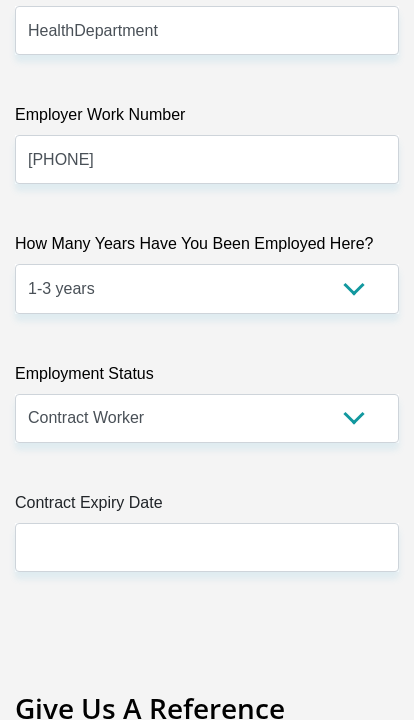 type on "2025/12/31" 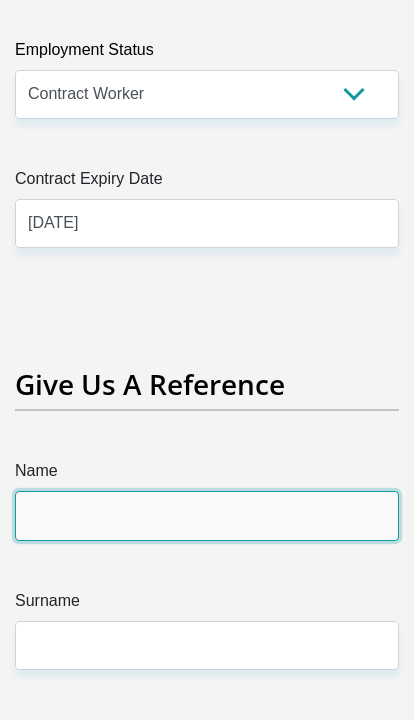 click on "Name" at bounding box center (207, 516) 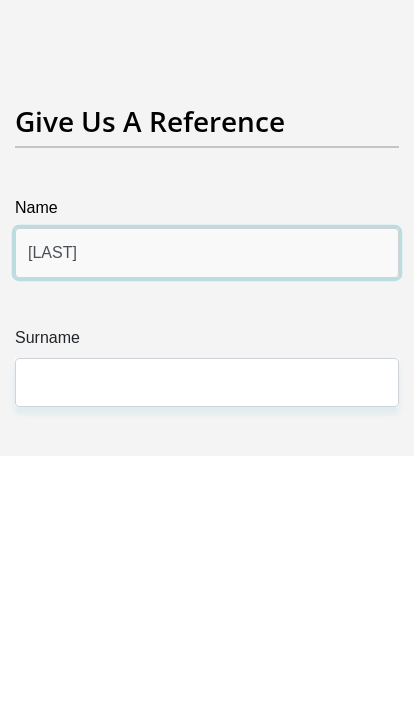 type on "Sharon" 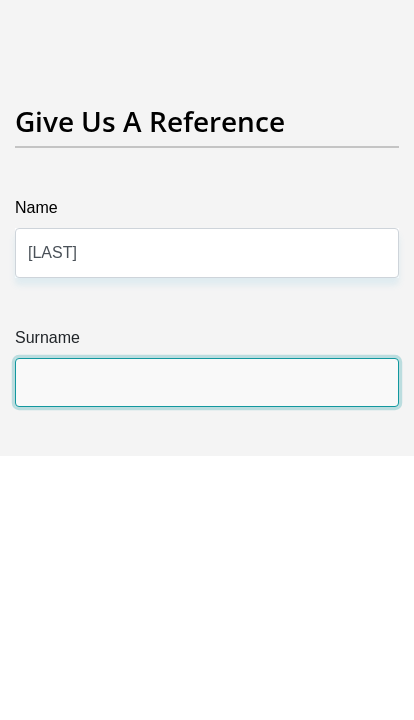 click on "Surname" at bounding box center (207, 646) 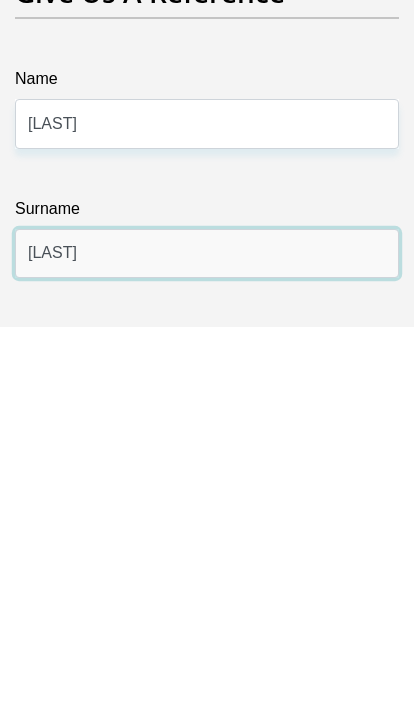 type on "Isaacs" 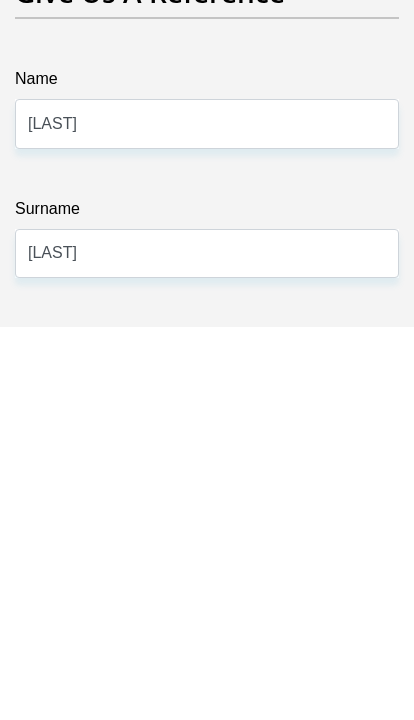 click on "Mobile Number" at bounding box center (207, 775) 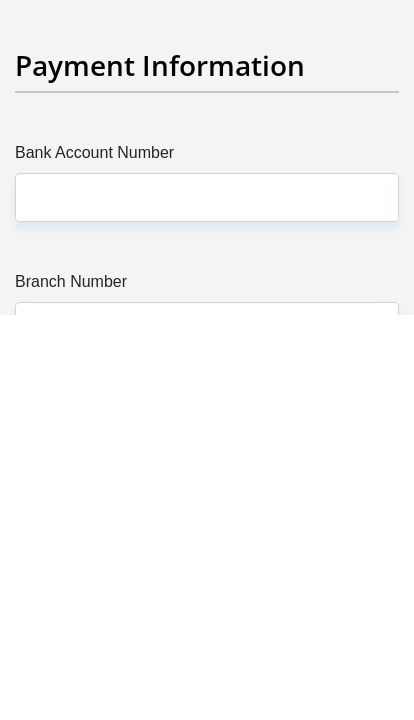 scroll, scrollTop: 7301, scrollLeft: 0, axis: vertical 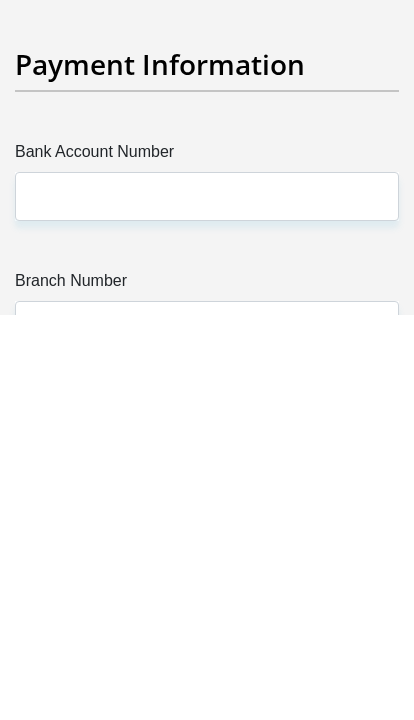 type on "0734024914" 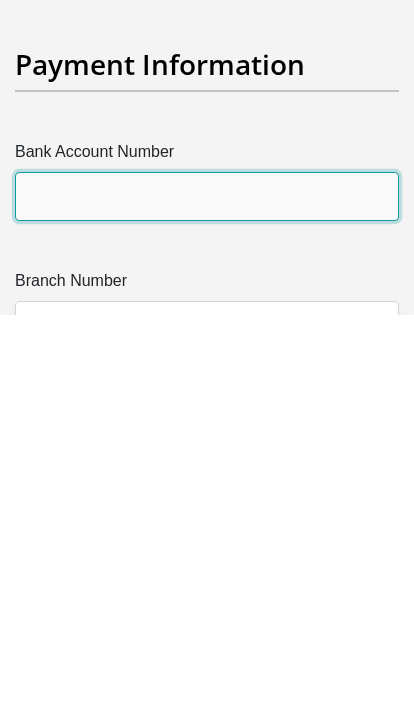click on "Bank Account Number" at bounding box center (207, 601) 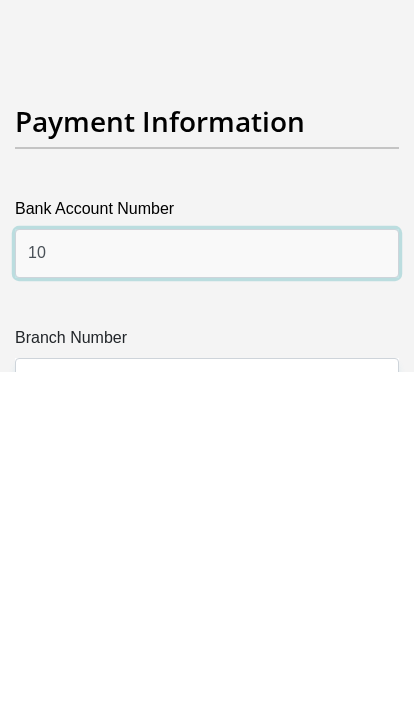 type on "1" 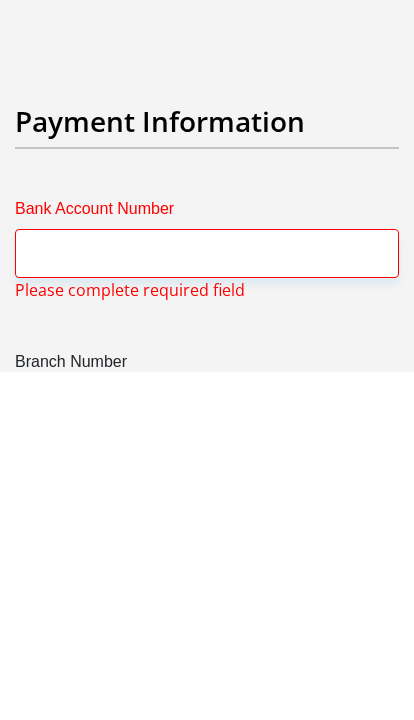 scroll, scrollTop: 7649, scrollLeft: 0, axis: vertical 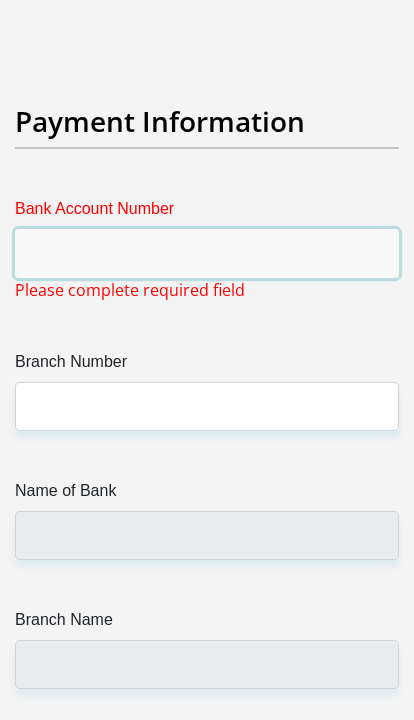 click on "Bank Account Number" at bounding box center (207, 253) 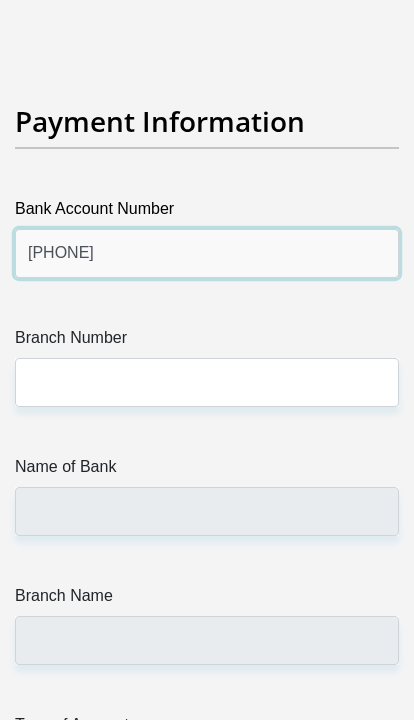 type on "10013203368" 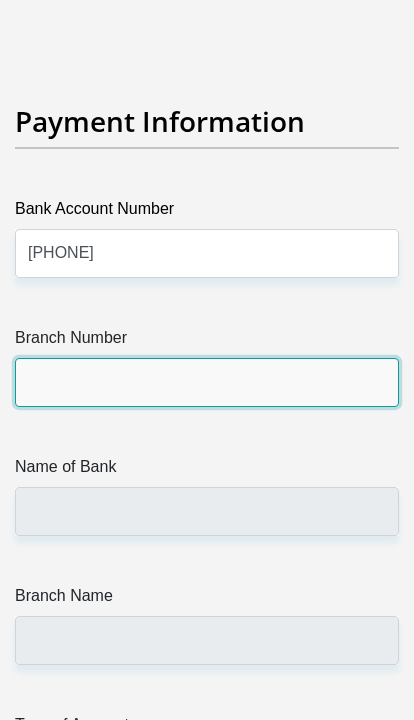click on "Branch Number" at bounding box center [207, 382] 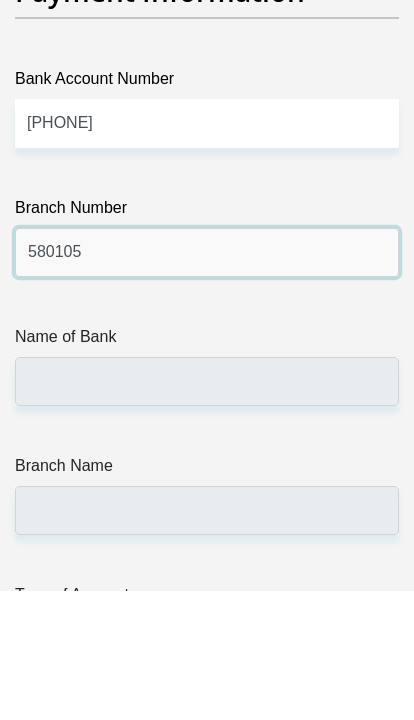 type on "580105" 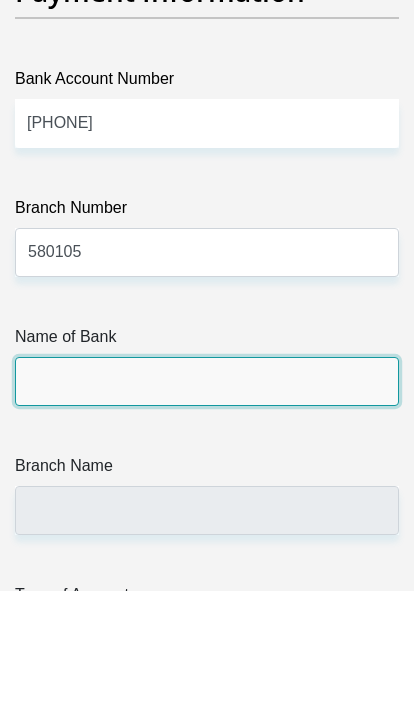 click on "Name of Bank" at bounding box center [207, 511] 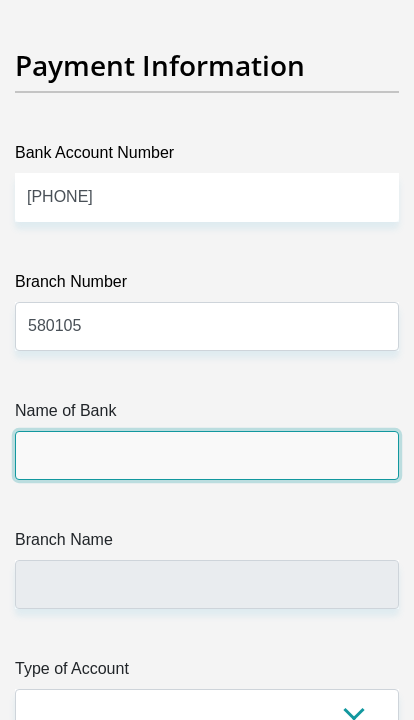 type on "INVESTEC BANK LIMITED" 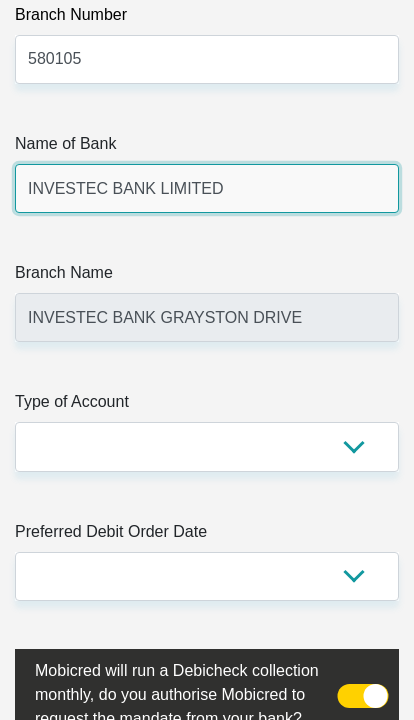 scroll, scrollTop: 7981, scrollLeft: 0, axis: vertical 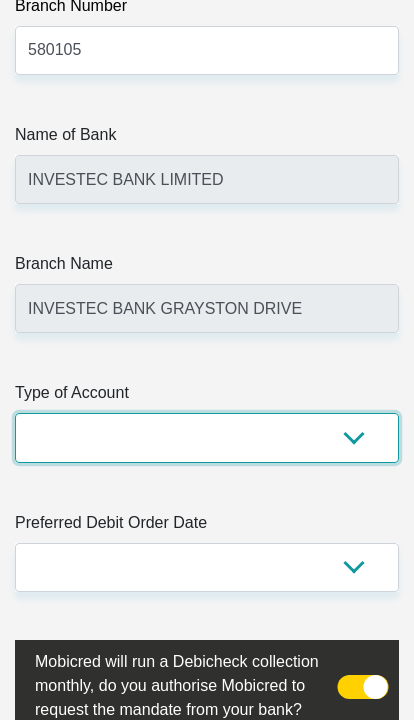 click on "Cheque
Savings" at bounding box center [207, 437] 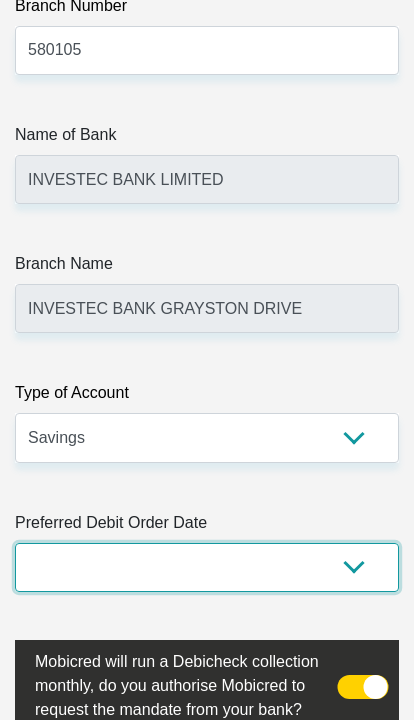 click on "1st
2nd
3rd
4th
5th
7th
18th
19th
20th
21st
22nd
23rd
24th
25th
26th
27th
28th
29th
30th" at bounding box center (207, 567) 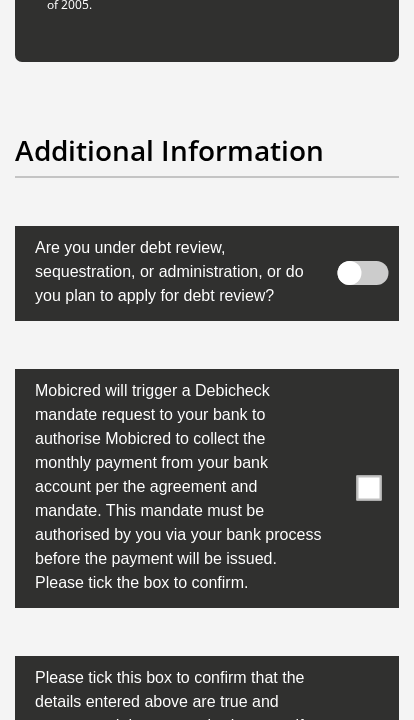 scroll, scrollTop: 10154, scrollLeft: 0, axis: vertical 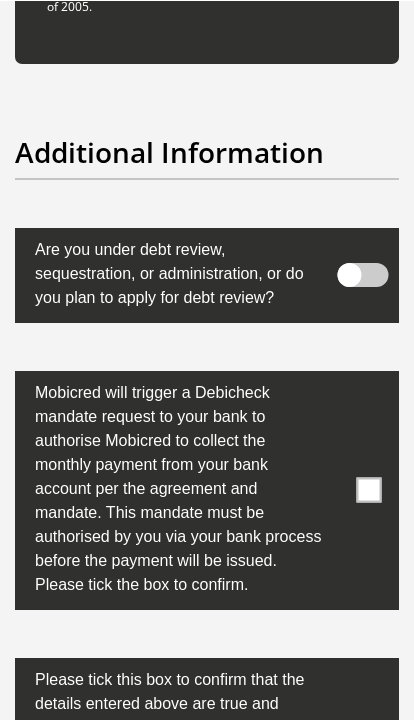 click at bounding box center [369, 489] 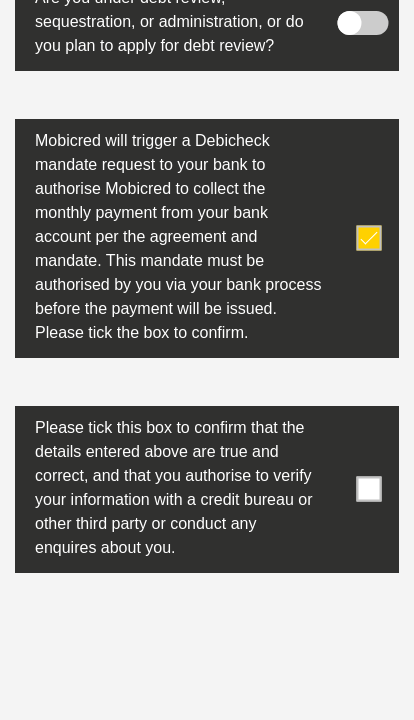 click at bounding box center [369, 489] 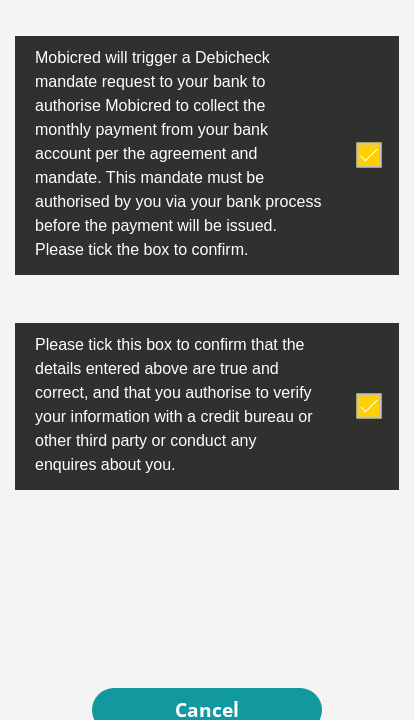 scroll, scrollTop: 10539, scrollLeft: 0, axis: vertical 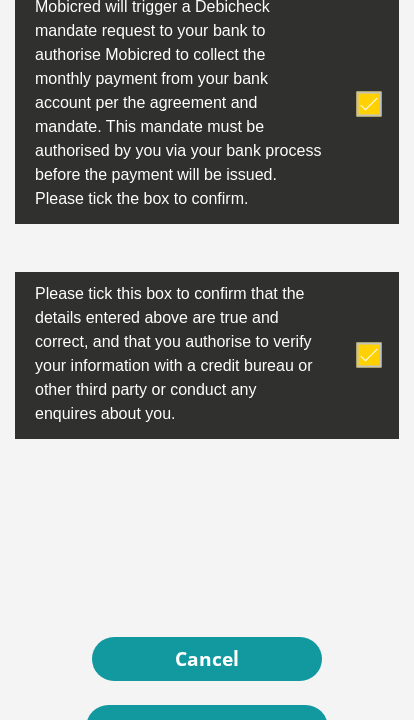 click on "Proceed" at bounding box center [207, 727] 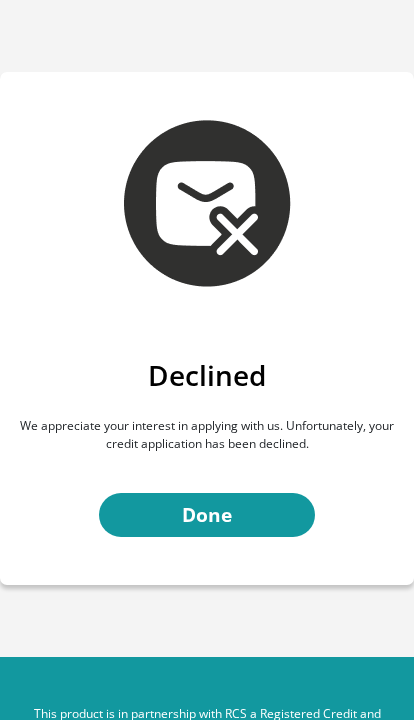 scroll, scrollTop: 0, scrollLeft: 0, axis: both 